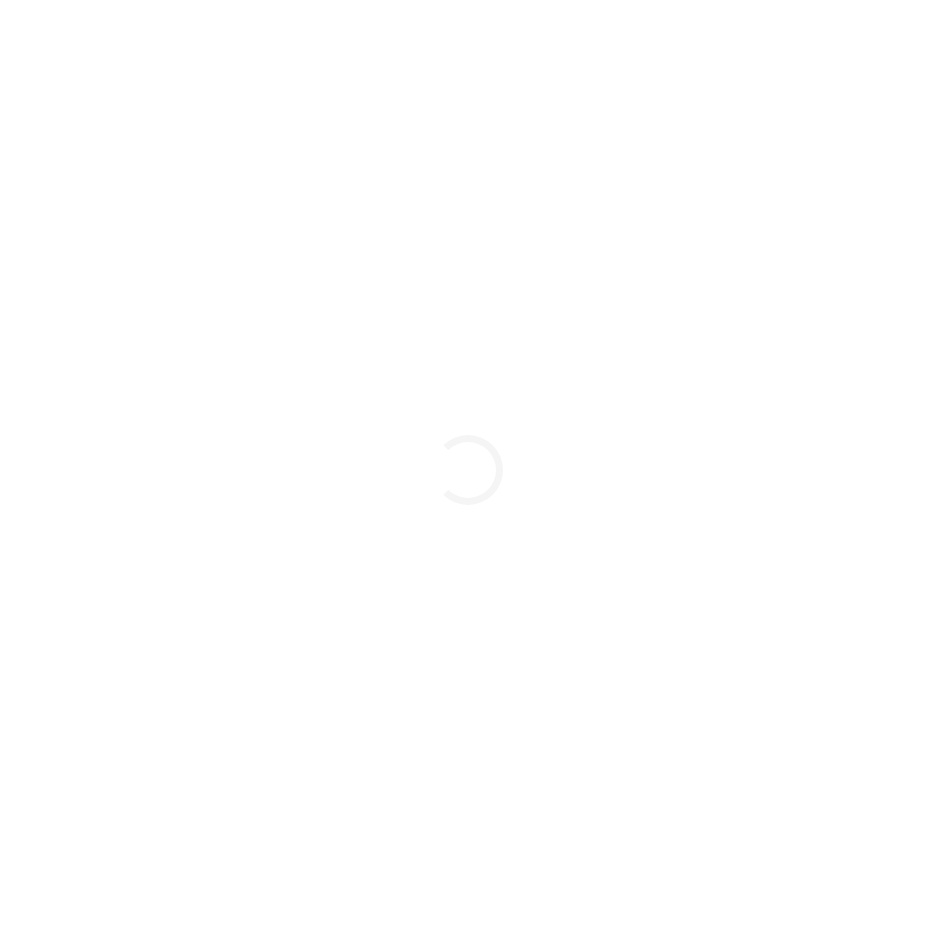 scroll, scrollTop: 0, scrollLeft: 0, axis: both 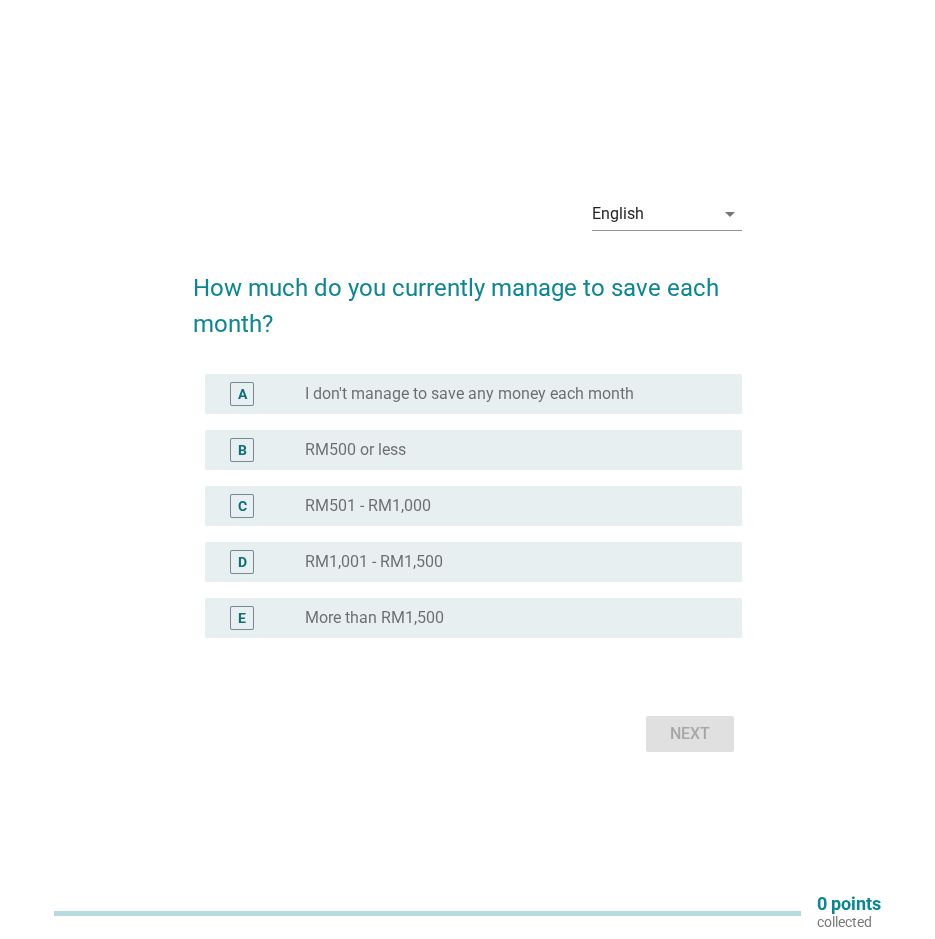 click on "radio_button_unchecked RM501 - RM1,000" at bounding box center (507, 506) 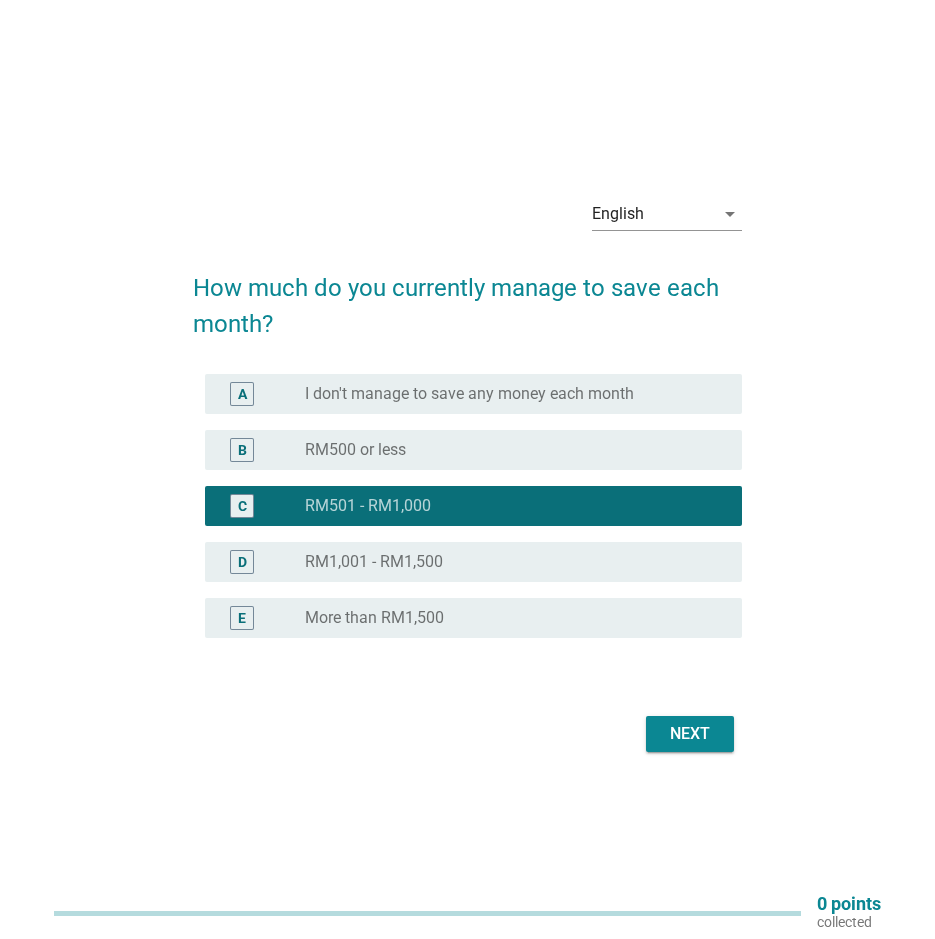 click on "Next" at bounding box center [690, 734] 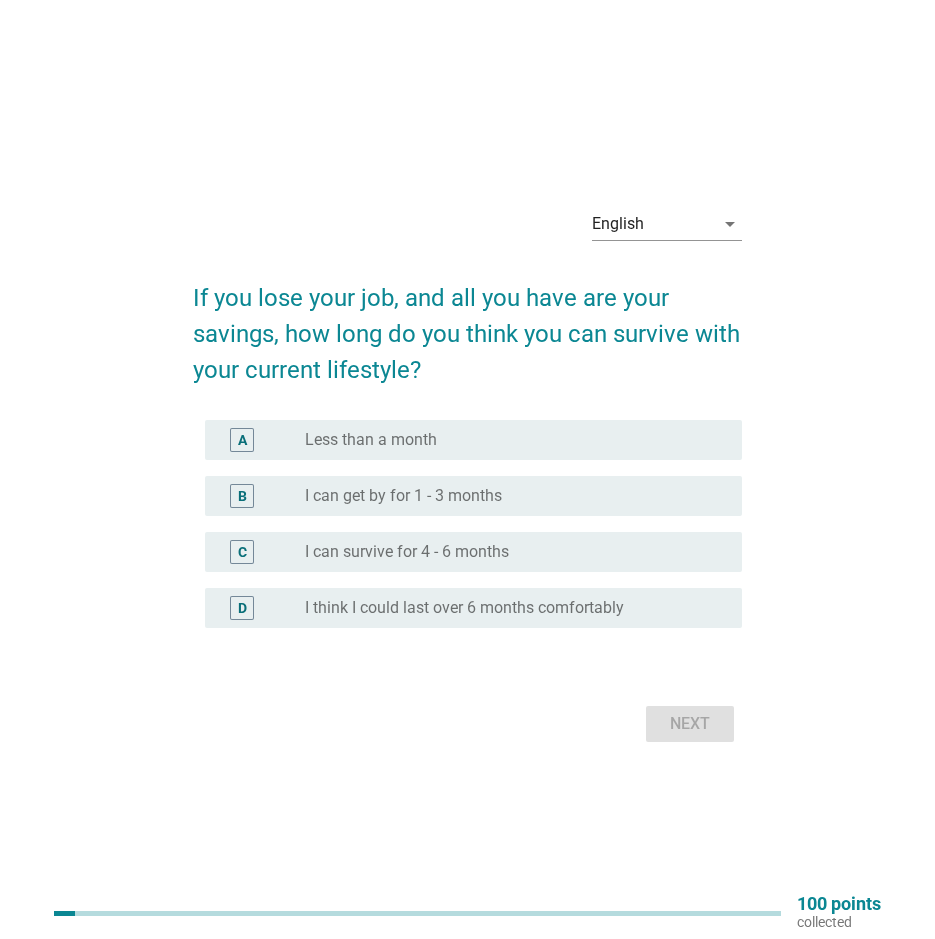 click on "radio_button_unchecked I can get by for 1 - 3 months" at bounding box center (507, 496) 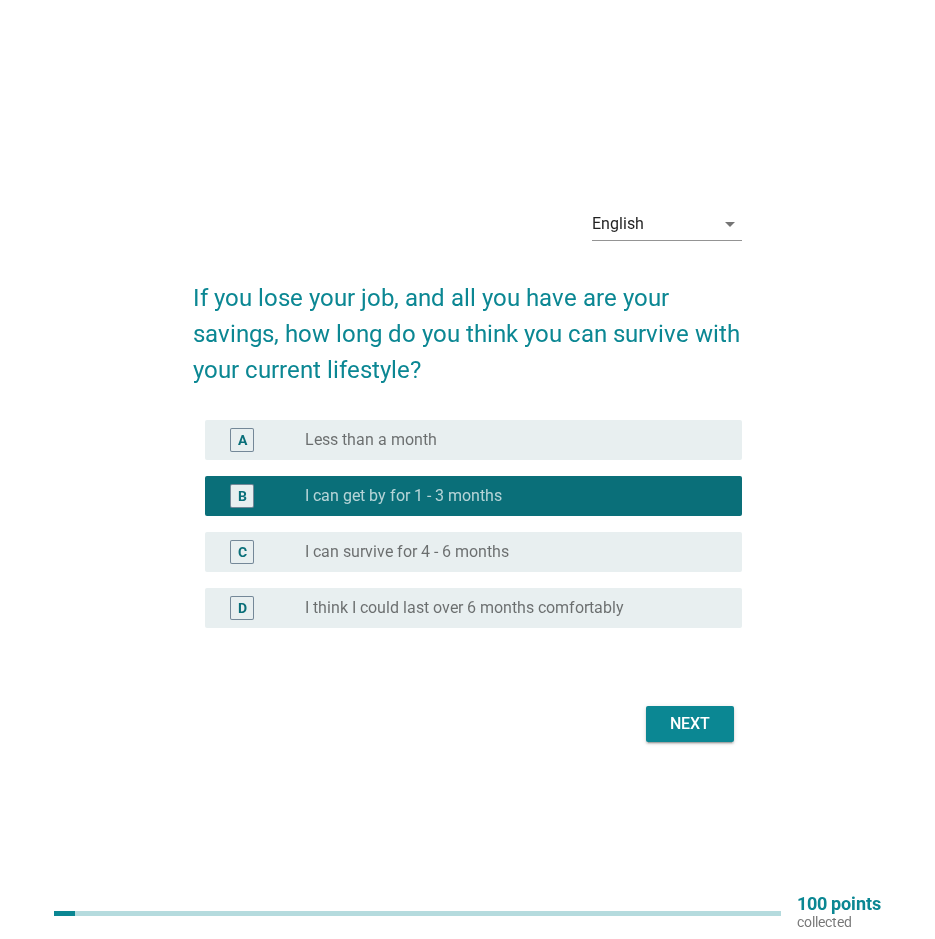 click on "Next" at bounding box center [690, 724] 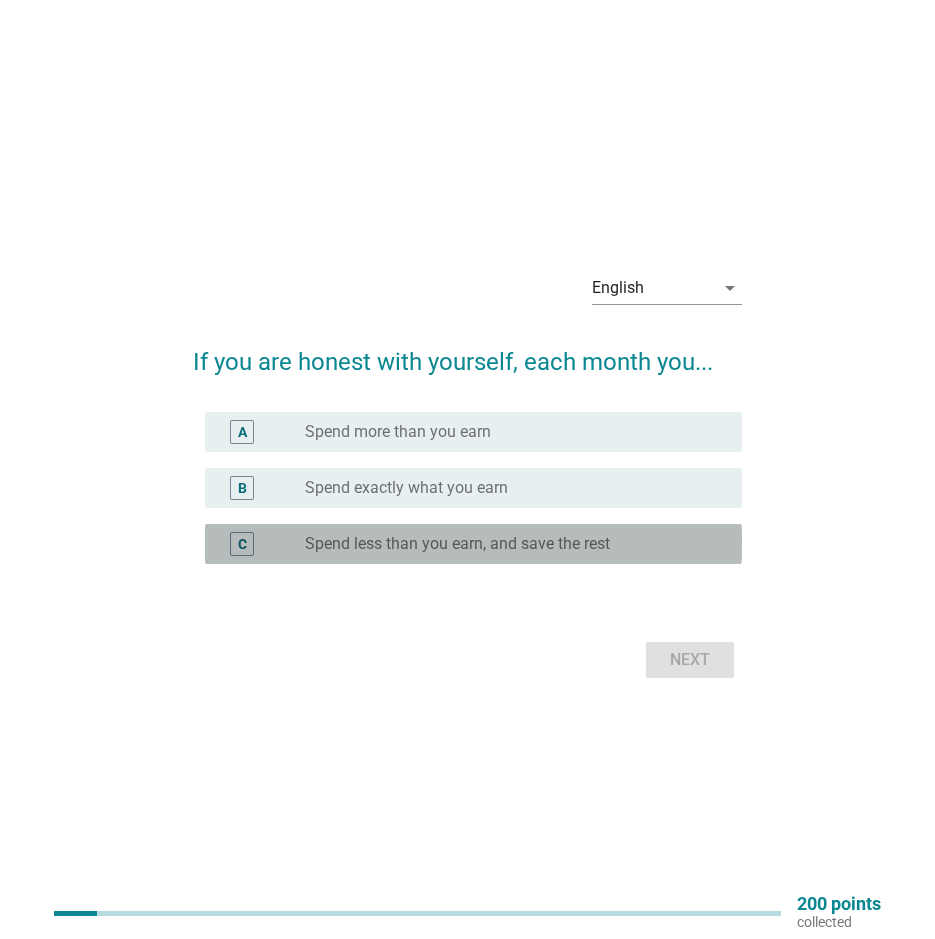 click on "radio_button_unchecked Spend less than you earn, and save the rest" at bounding box center [515, 544] 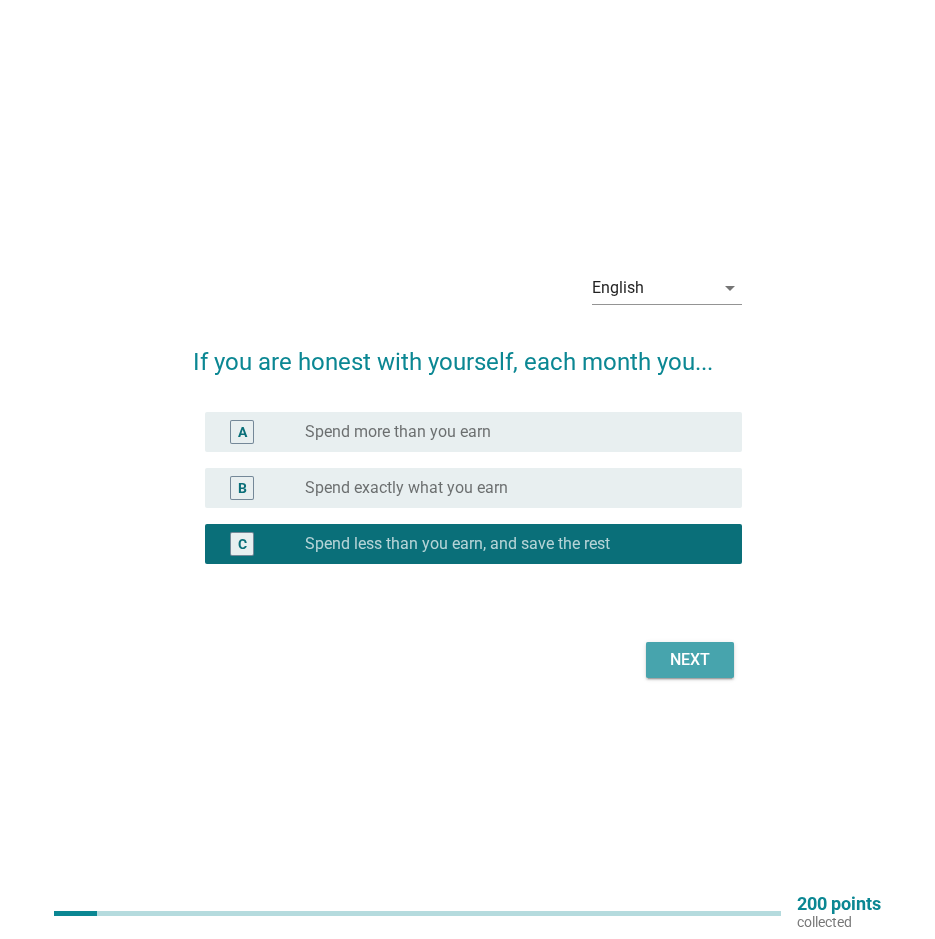 click on "Next" at bounding box center [690, 660] 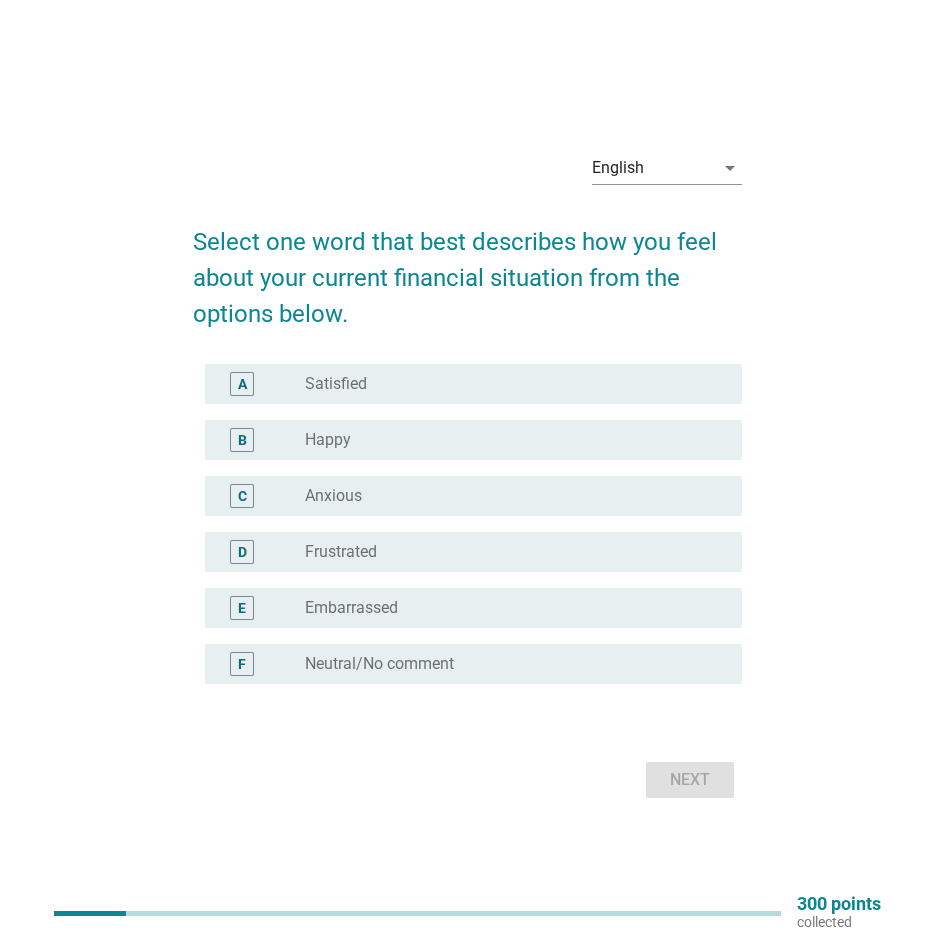 click on "A     radio_button_unchecked Satisfied" at bounding box center [473, 384] 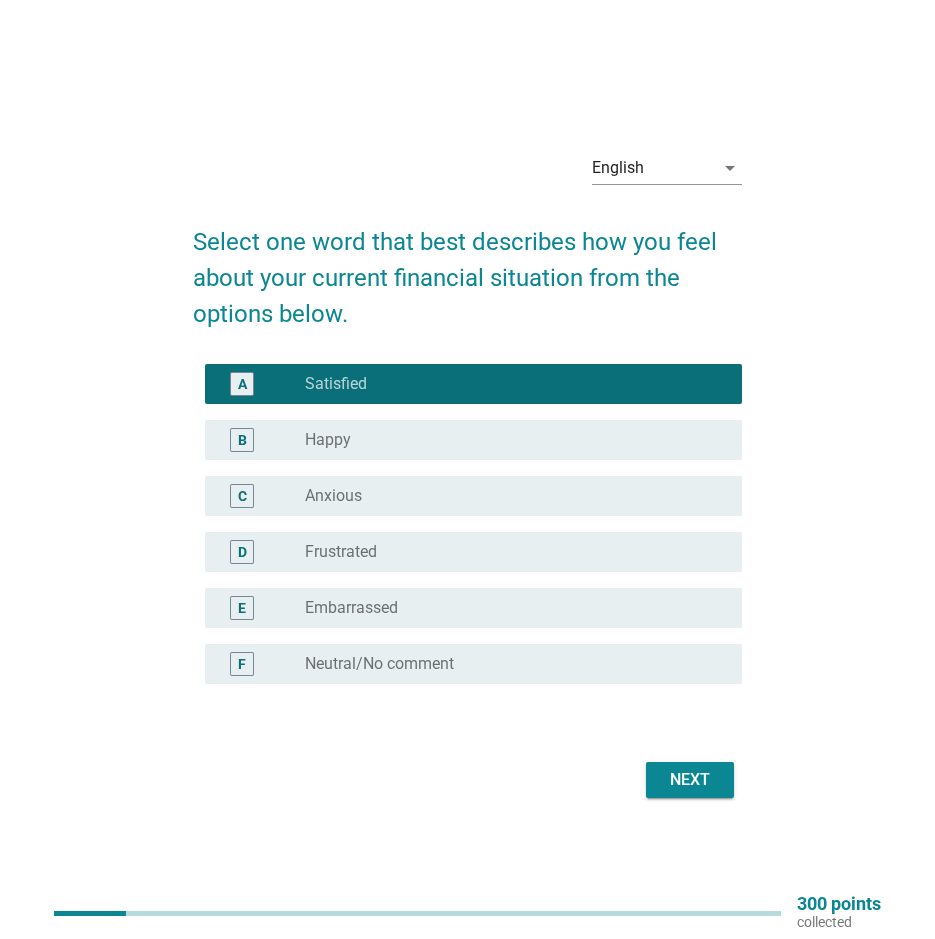 click on "F     radio_button_unchecked Neutral/No comment" at bounding box center [473, 664] 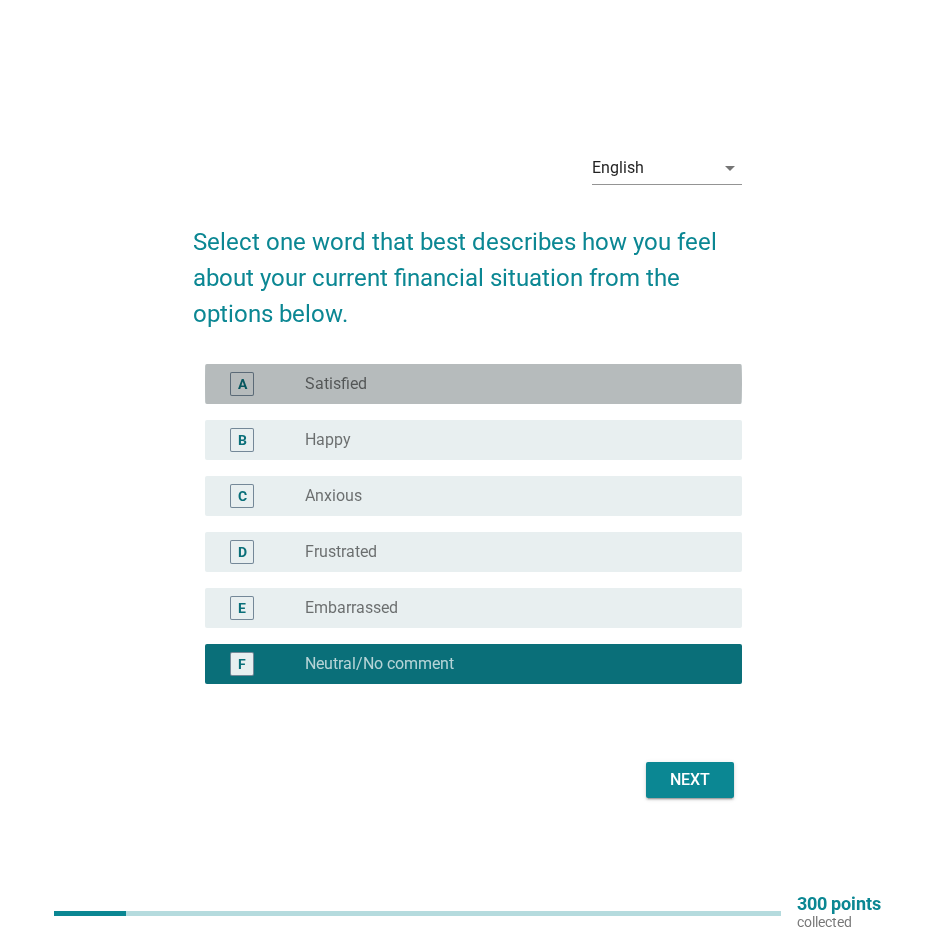 click on "radio_button_unchecked Satisfied" at bounding box center (515, 384) 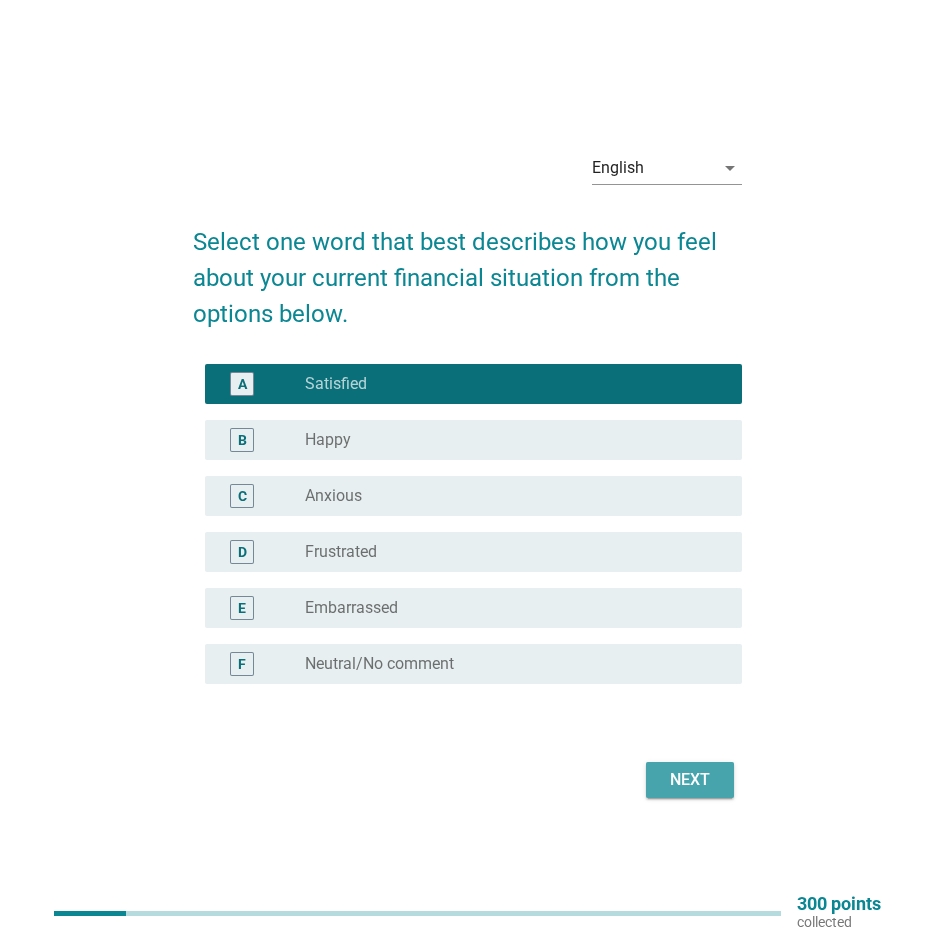 click on "Next" at bounding box center [690, 780] 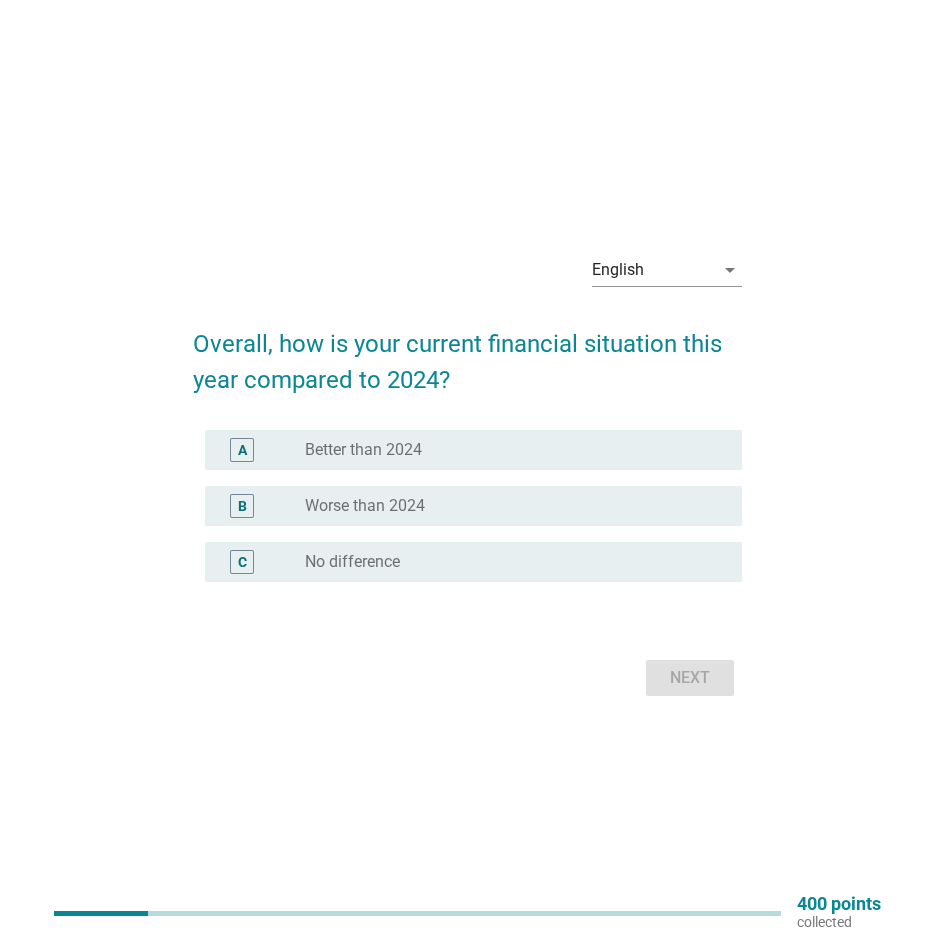 click on "radio_button_unchecked No difference" at bounding box center (507, 562) 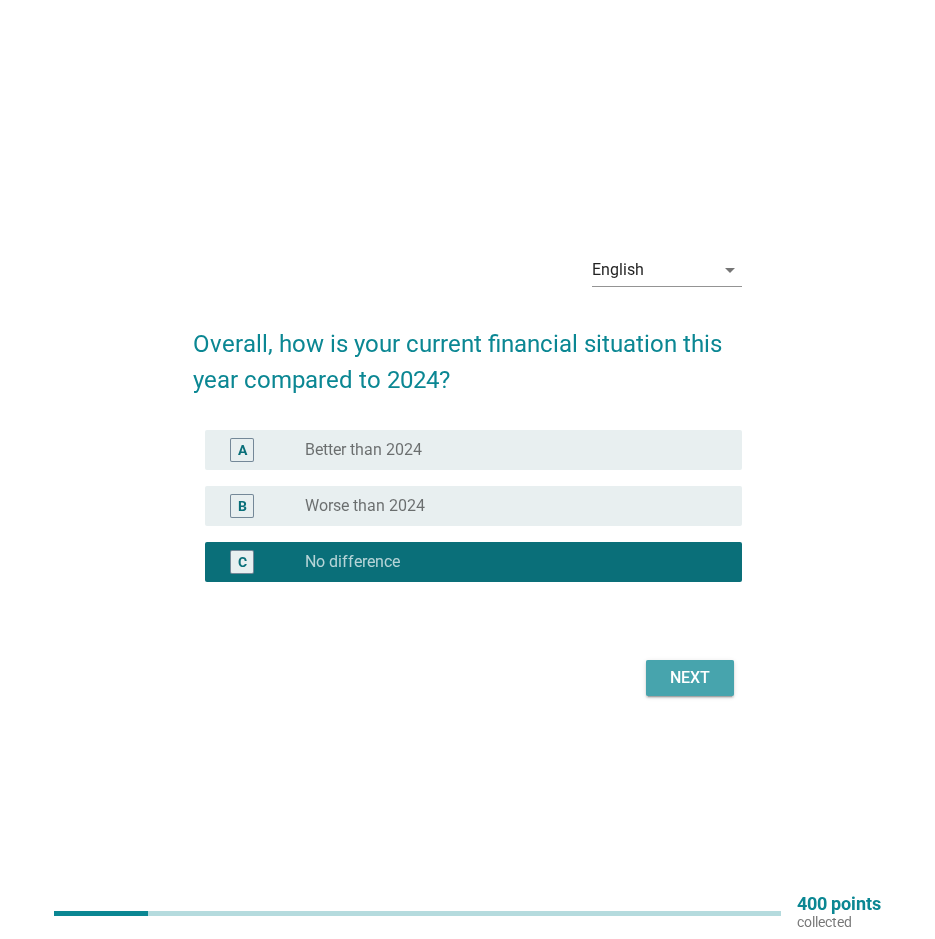 click on "Next" at bounding box center [690, 678] 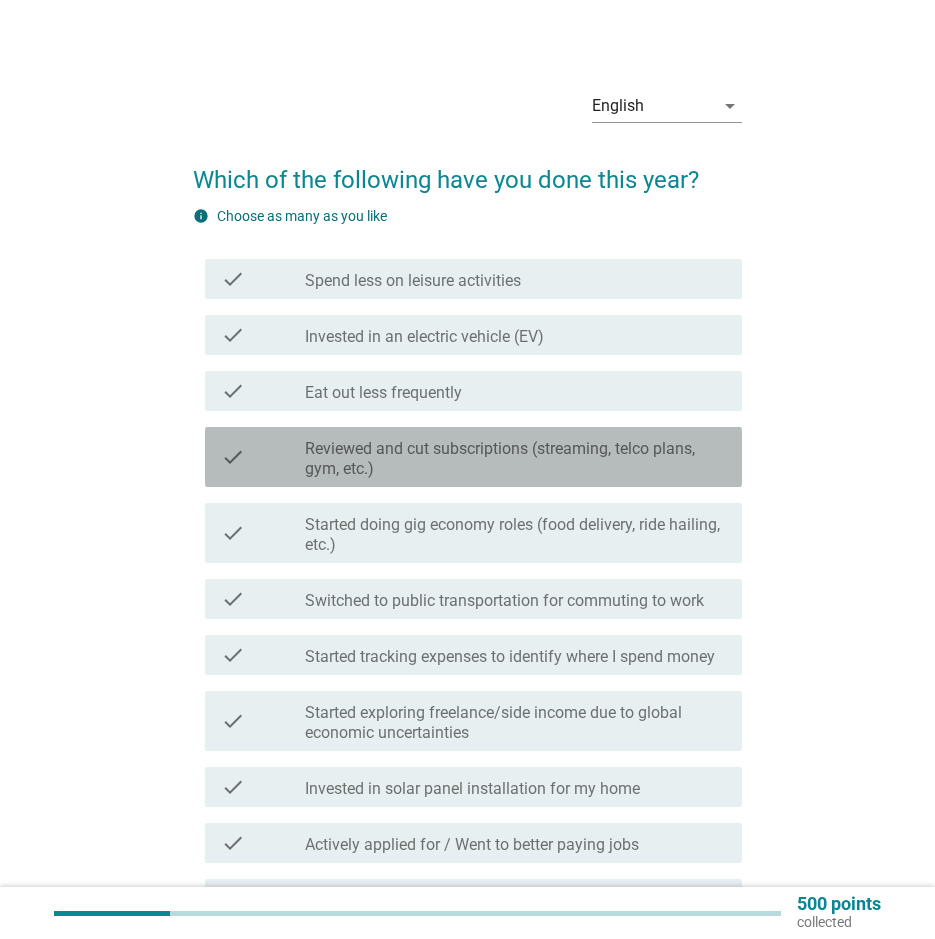 click on "Reviewed and cut subscriptions (streaming, telco plans, gym, etc.)" at bounding box center [515, 459] 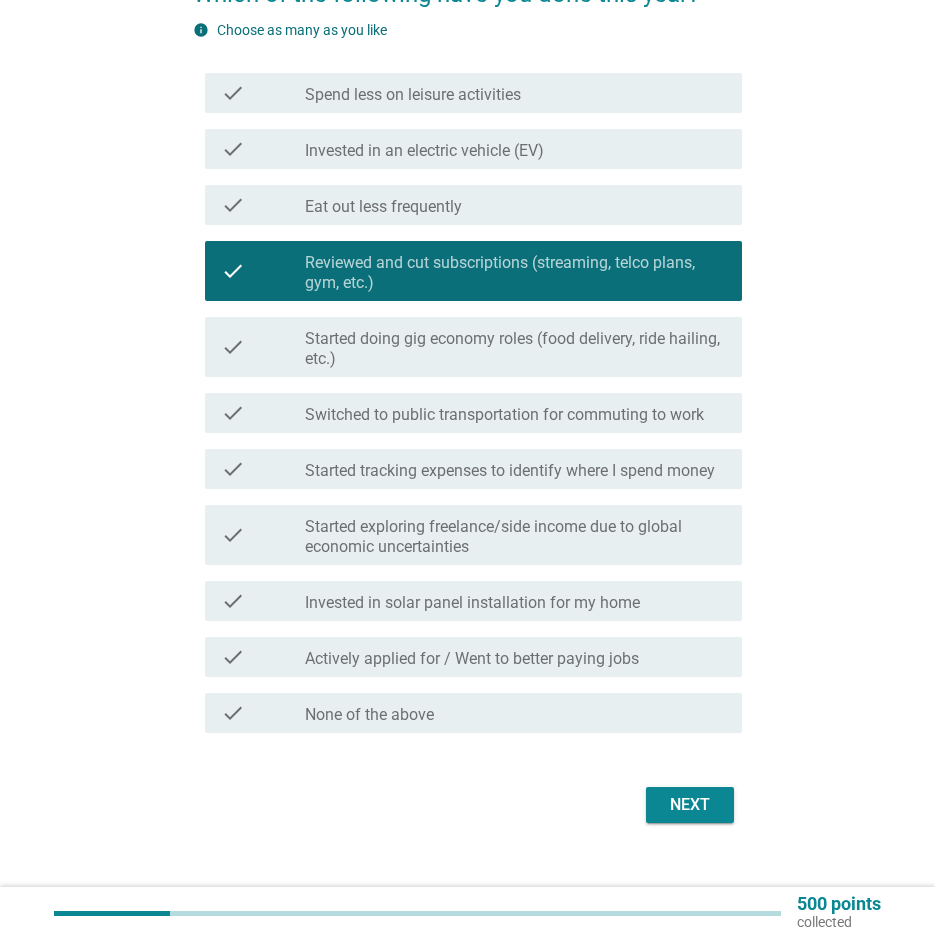 scroll, scrollTop: 200, scrollLeft: 0, axis: vertical 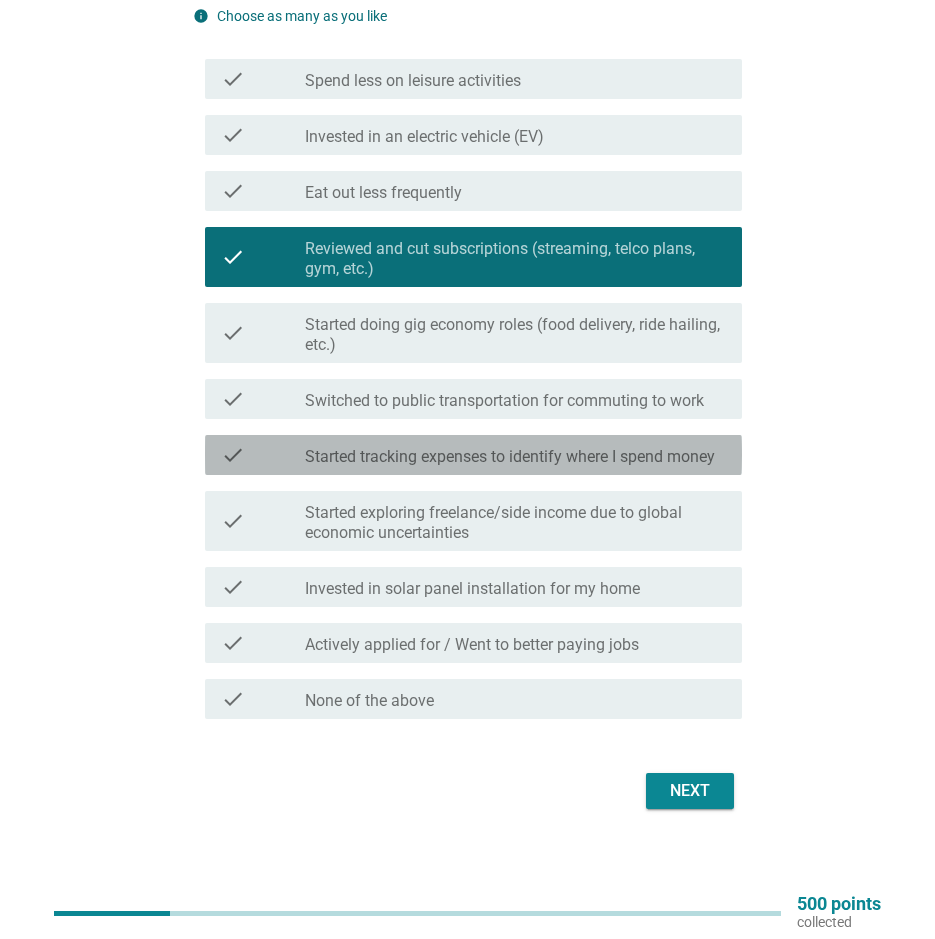 click on "check     check_box_outline_blank Started tracking expenses to identify where I spend money" at bounding box center (473, 455) 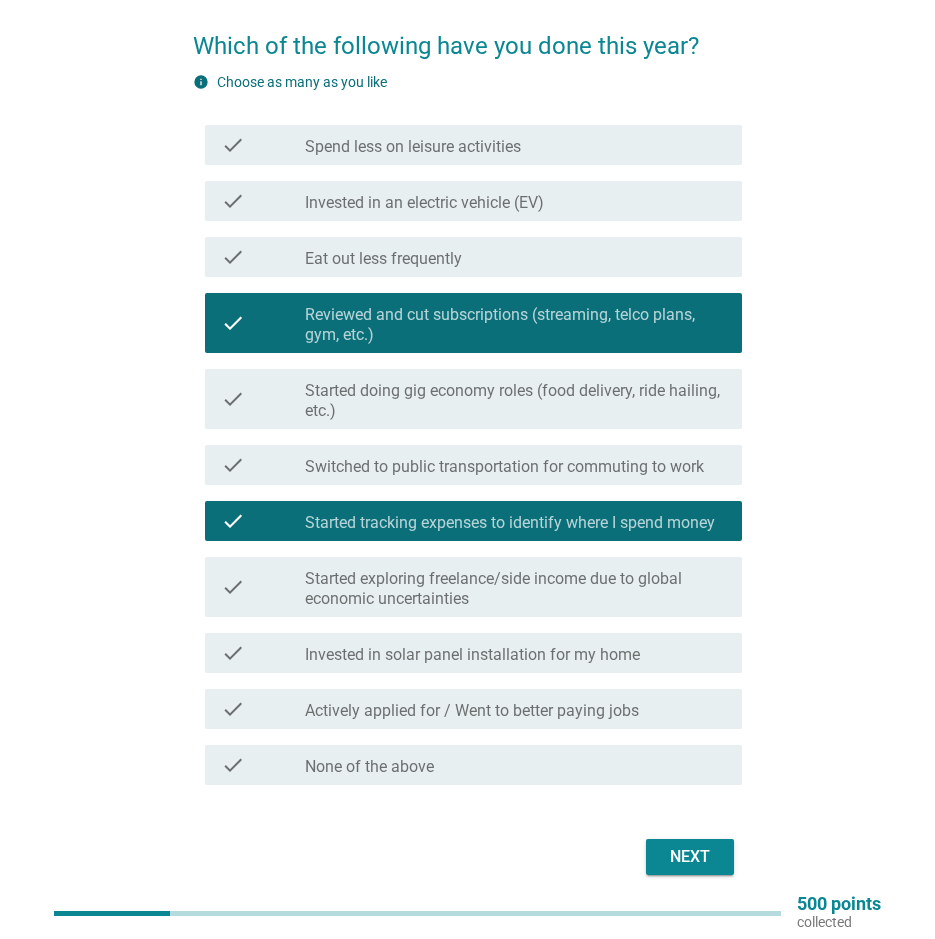 scroll, scrollTop: 100, scrollLeft: 0, axis: vertical 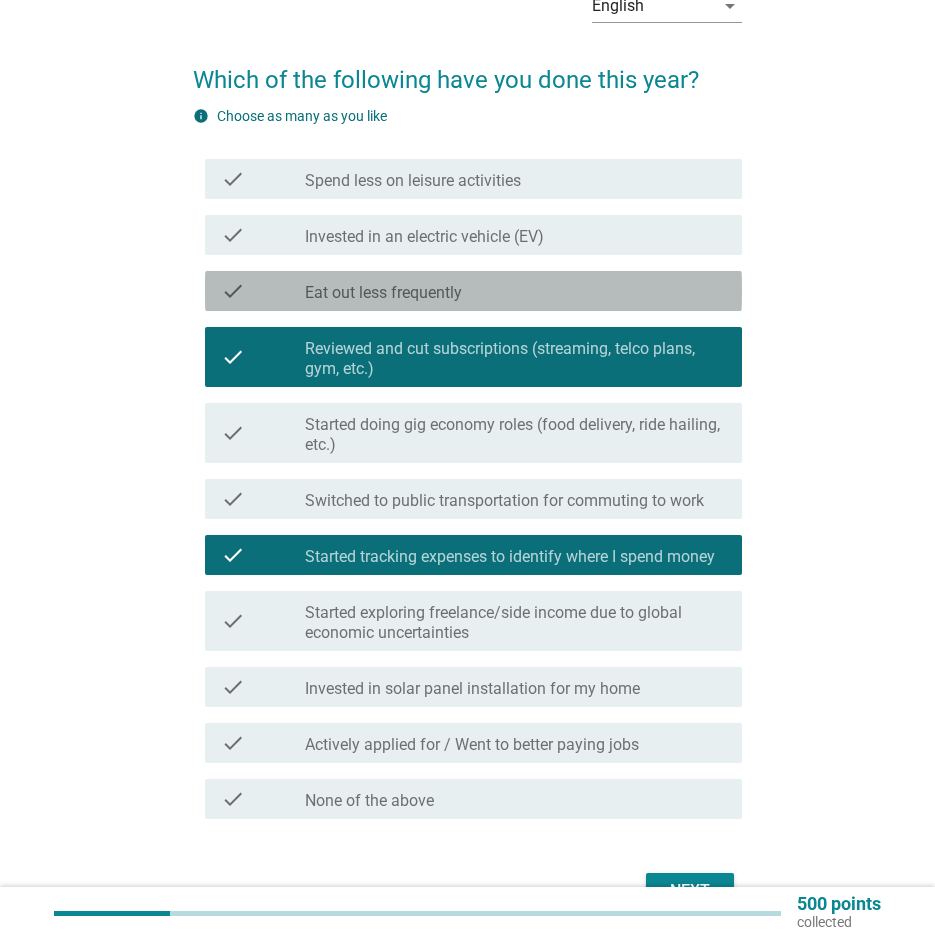 click on "check_box_outline_blank Eat out less frequently" at bounding box center (515, 291) 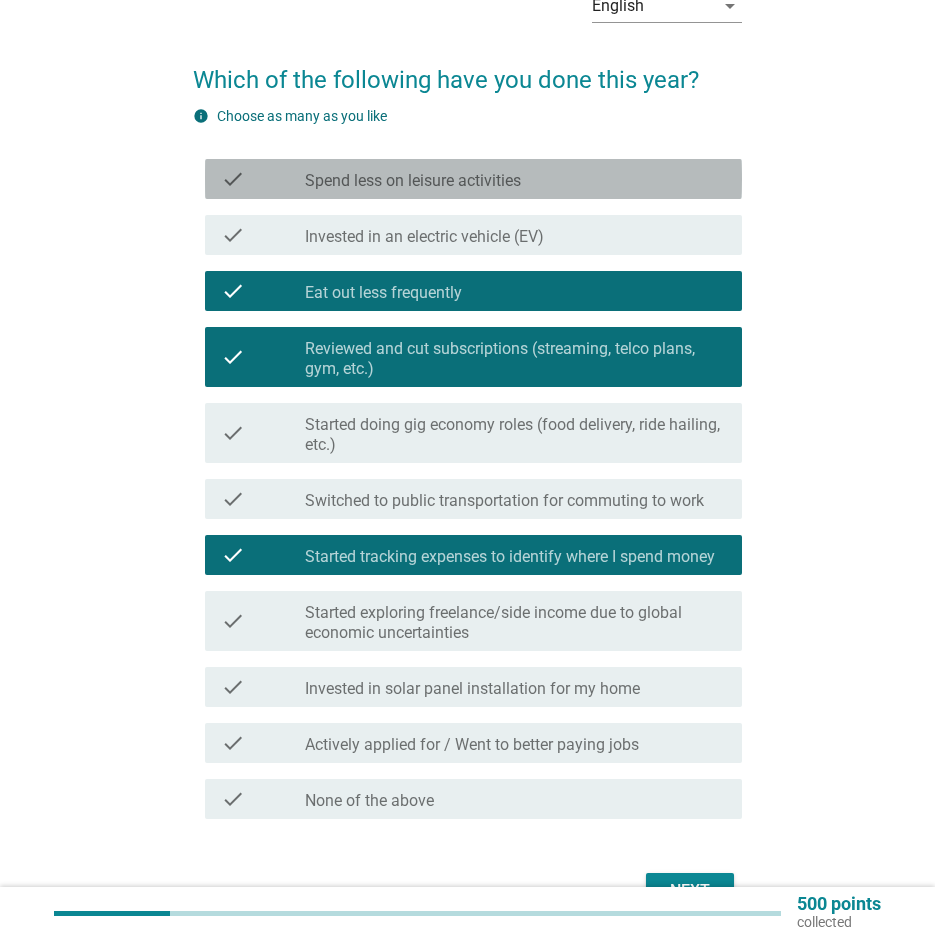 click on "check_box_outline_blank Spend less on leisure activities" at bounding box center (515, 179) 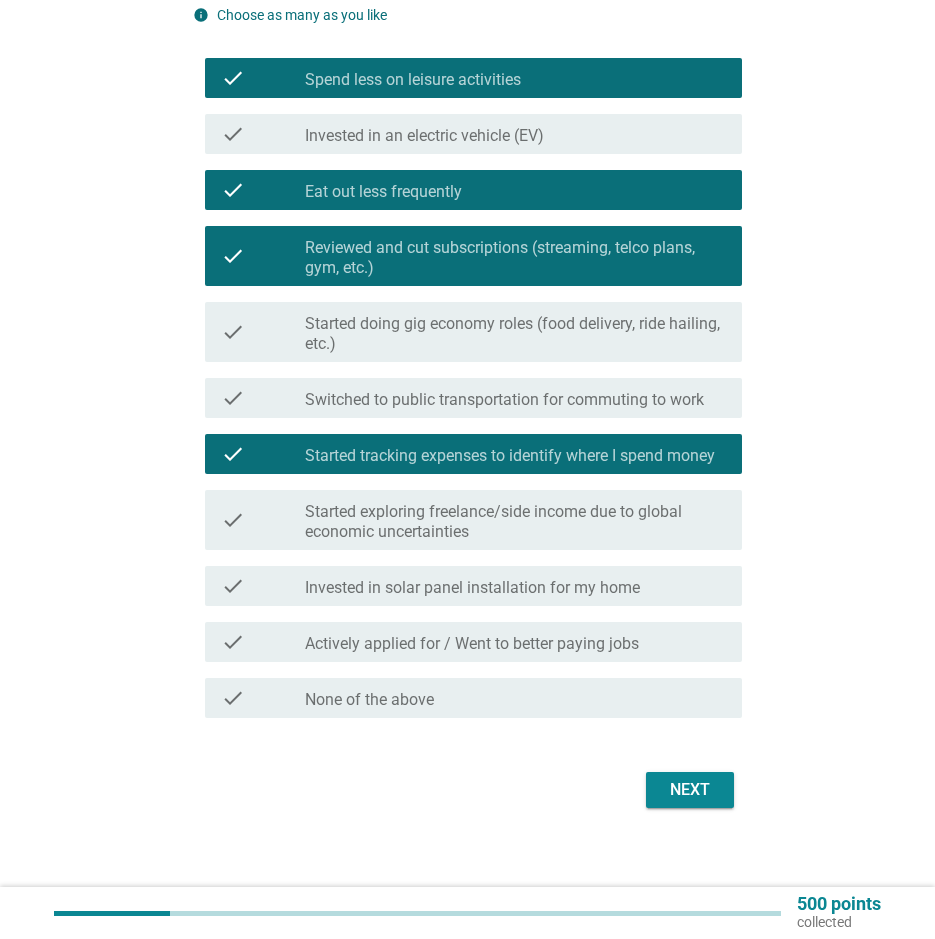 scroll, scrollTop: 202, scrollLeft: 0, axis: vertical 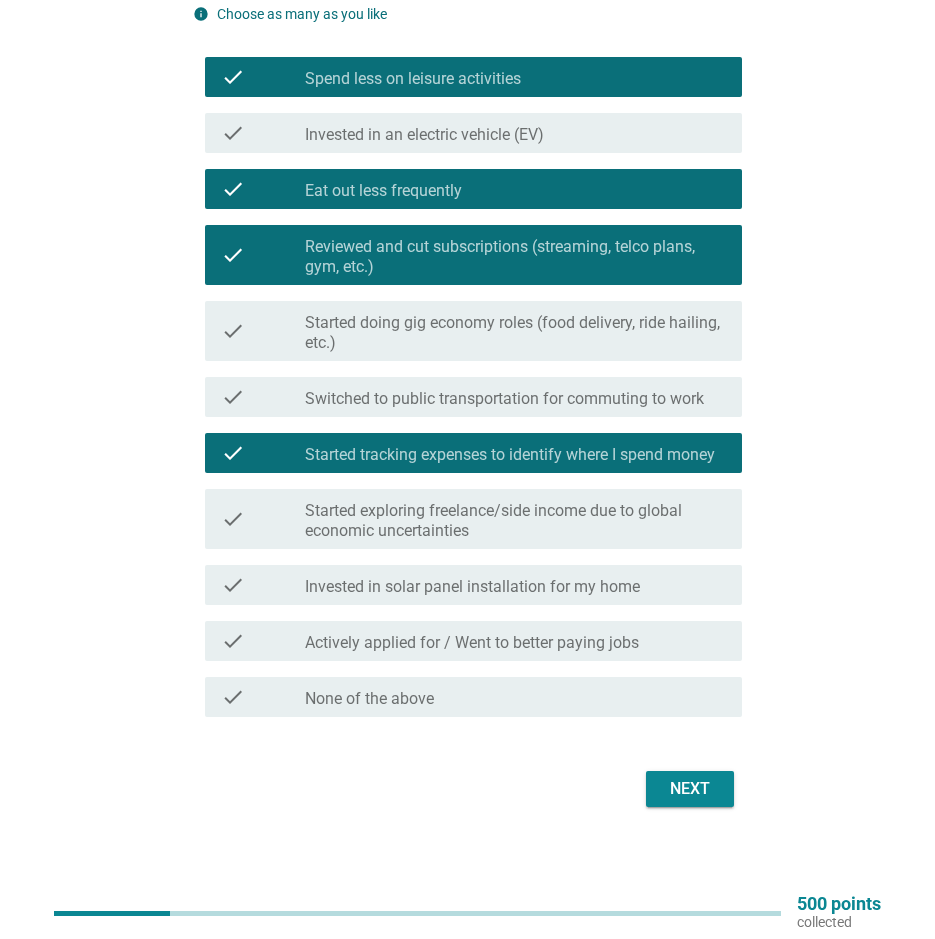 click on "Next" at bounding box center (690, 789) 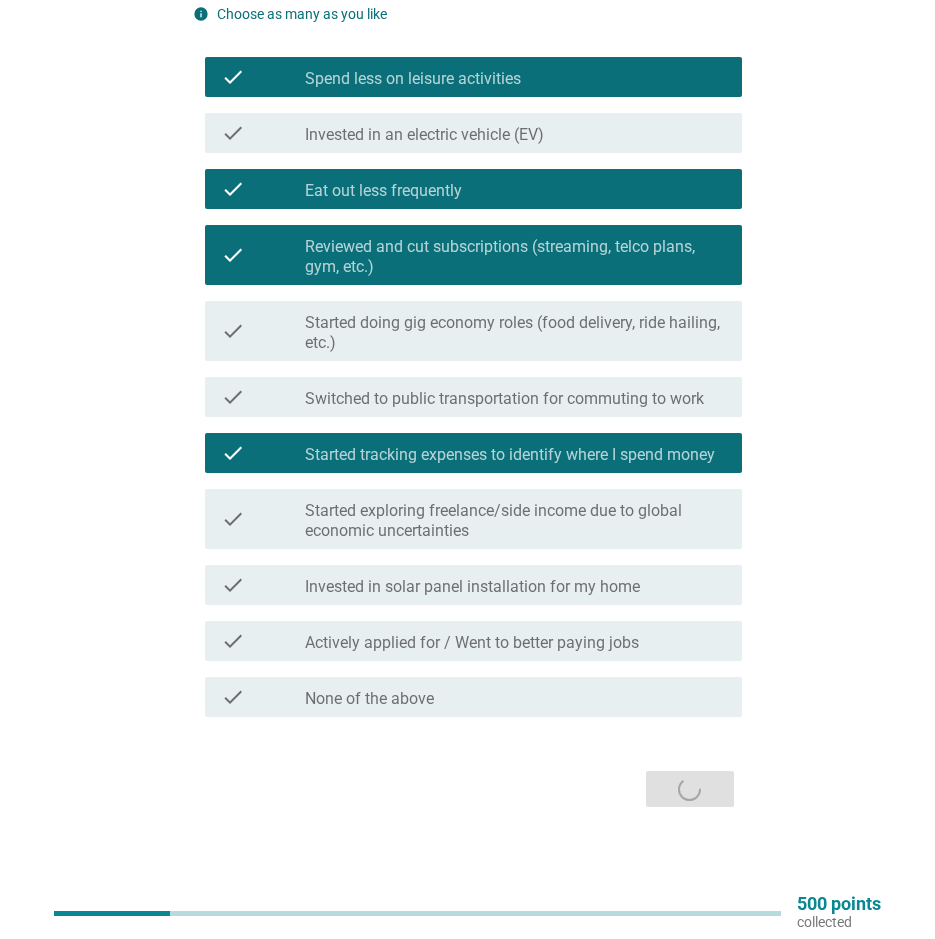 scroll, scrollTop: 0, scrollLeft: 0, axis: both 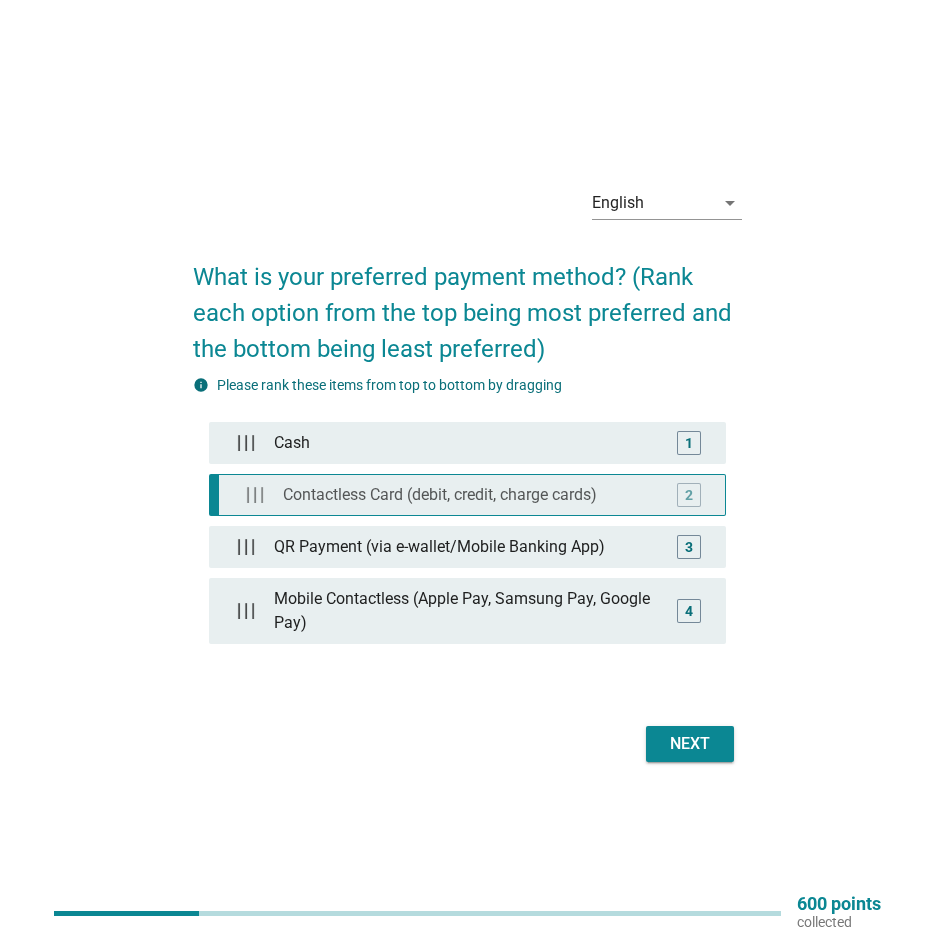 type 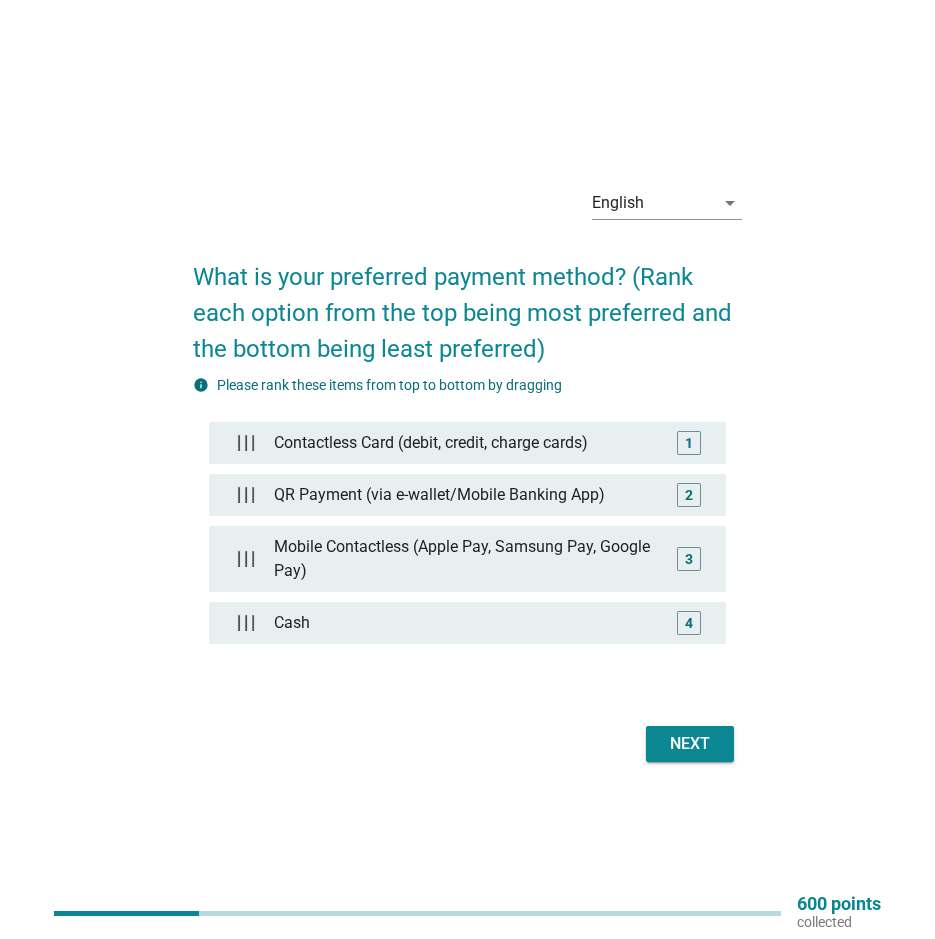 click on "Next" at bounding box center (690, 744) 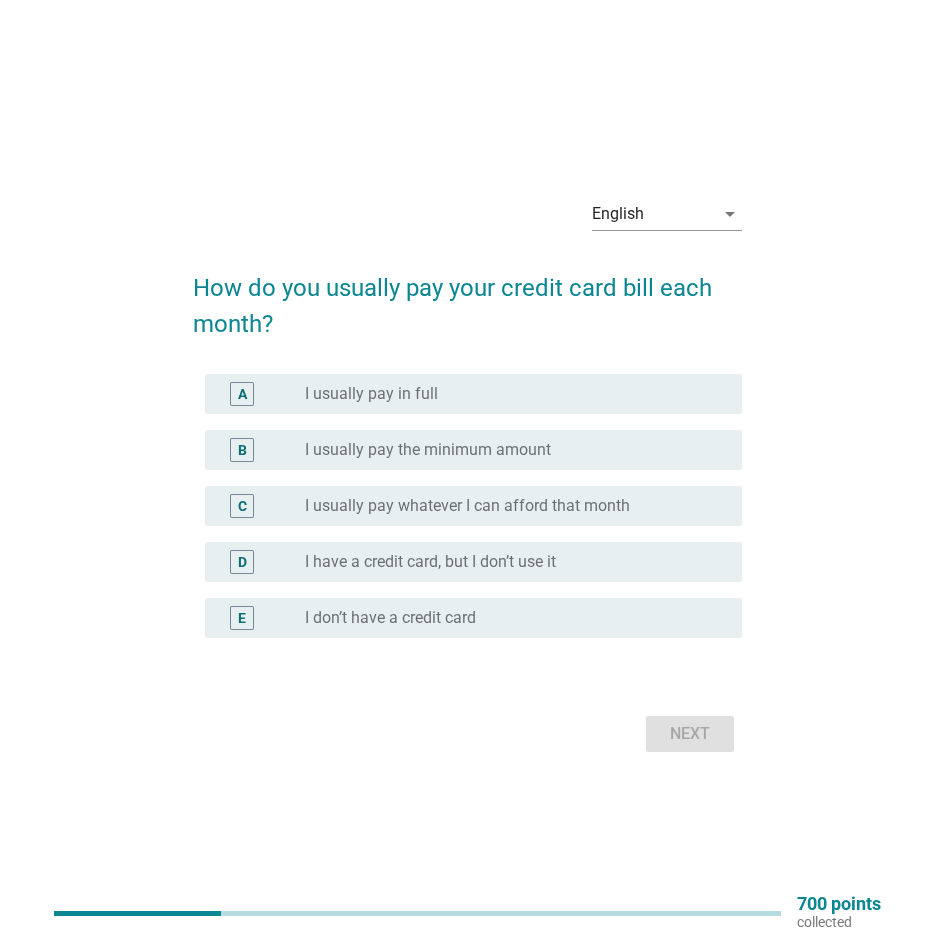 click on "radio_button_unchecked I don’t have a credit card" at bounding box center (507, 618) 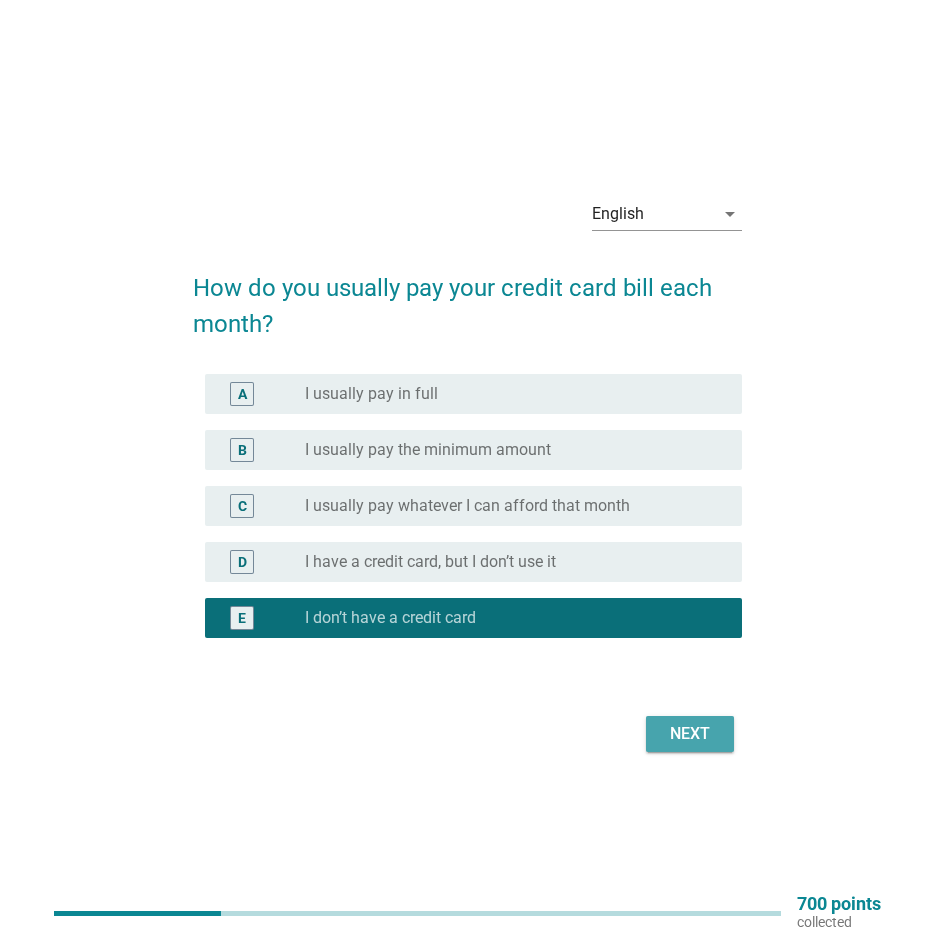 click on "Next" at bounding box center (690, 734) 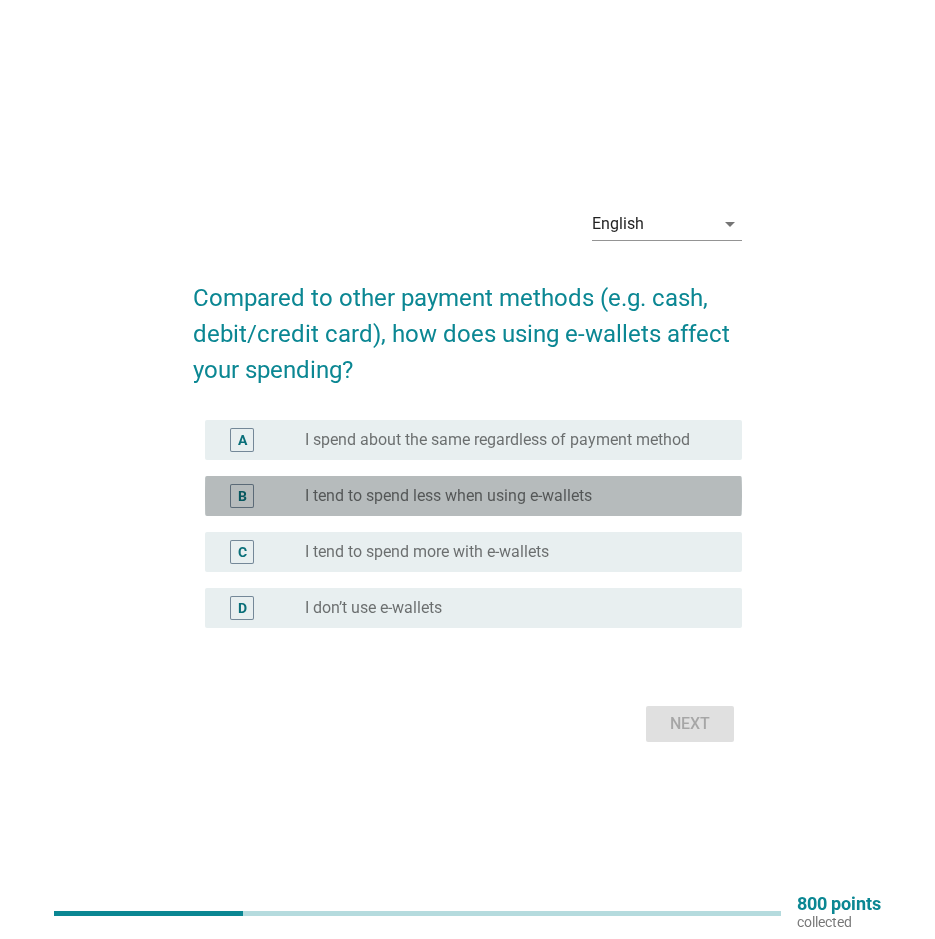 click on "I tend to spend less when using e-wallets" at bounding box center [448, 496] 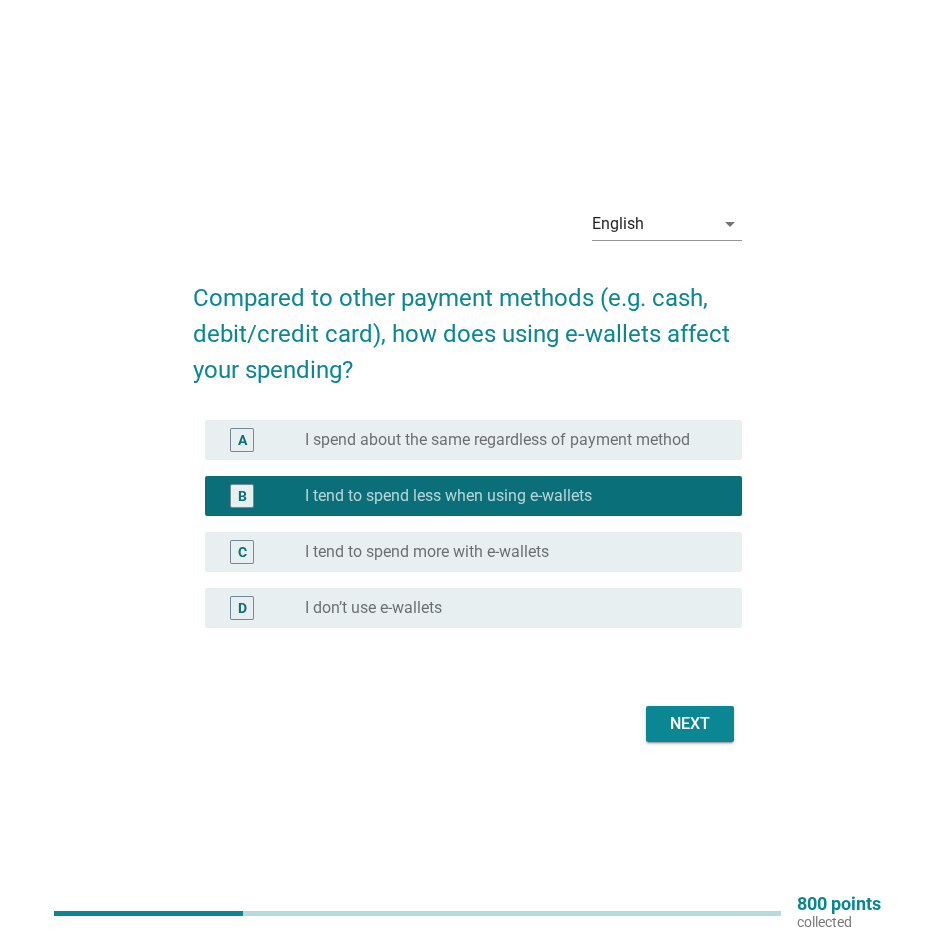 click on "A     radio_button_unchecked I spend about the same regardless of payment method" at bounding box center (473, 440) 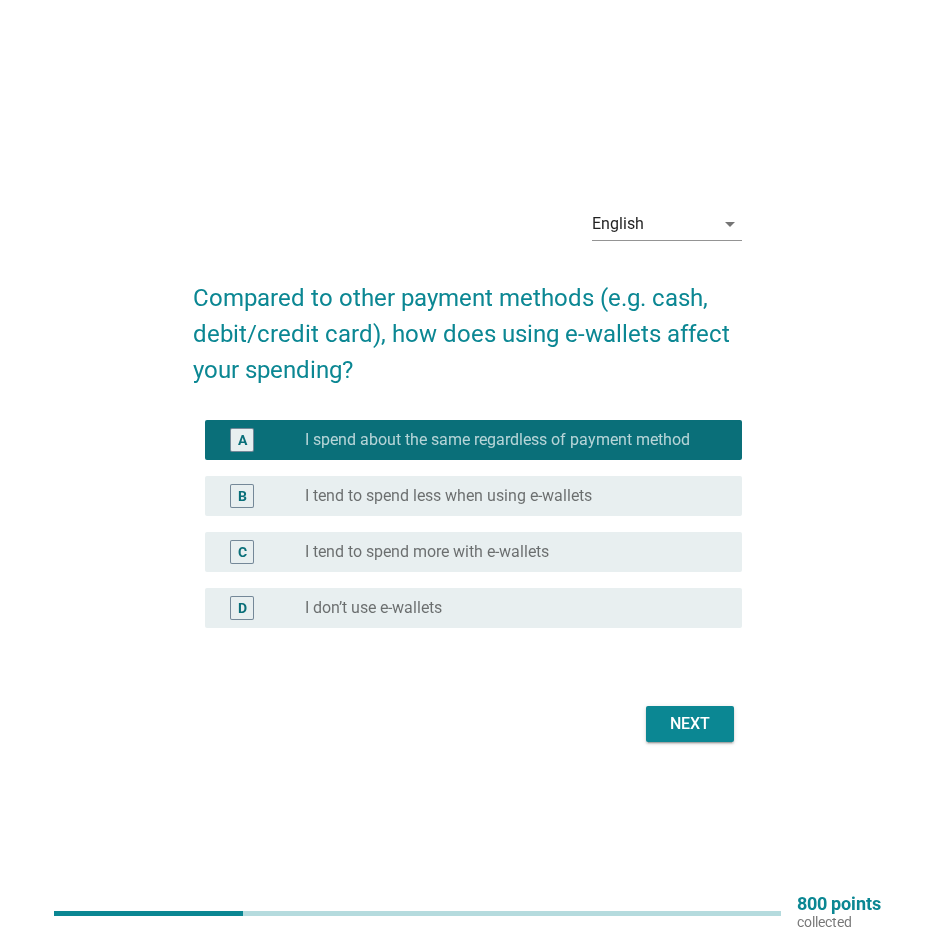 click on "Next" at bounding box center [690, 724] 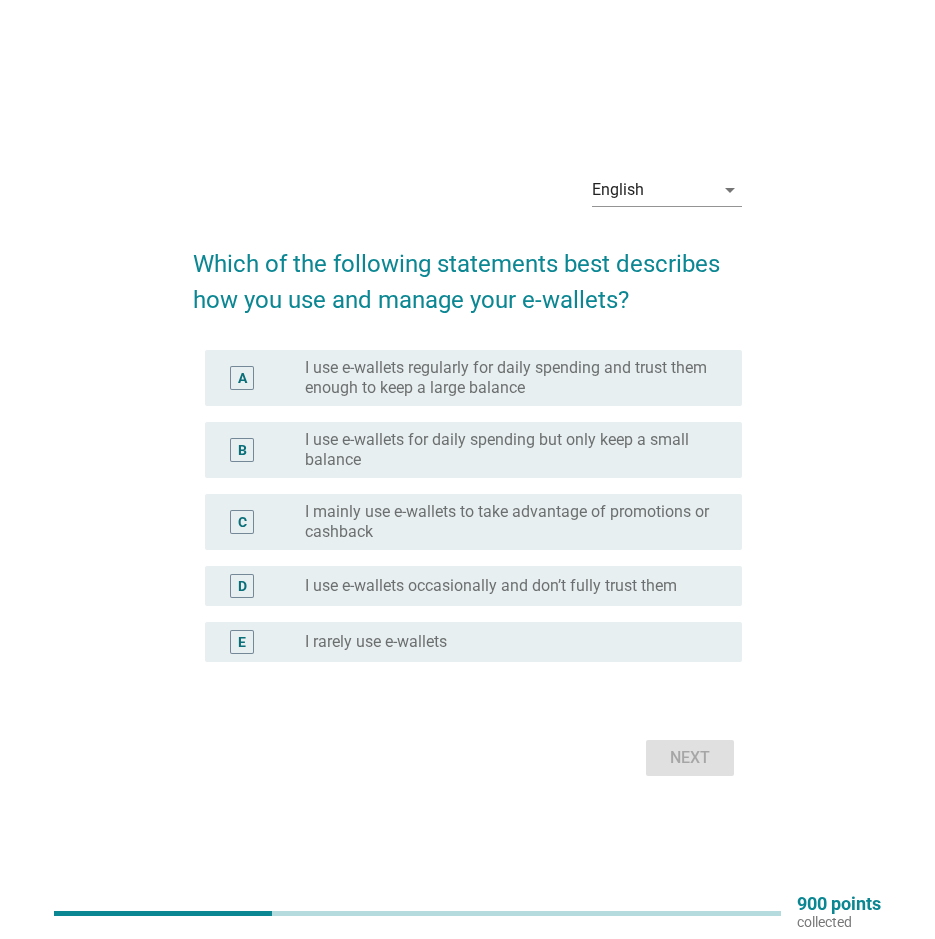 click on "I mainly use e-wallets to take advantage of promotions or cashback" at bounding box center (507, 522) 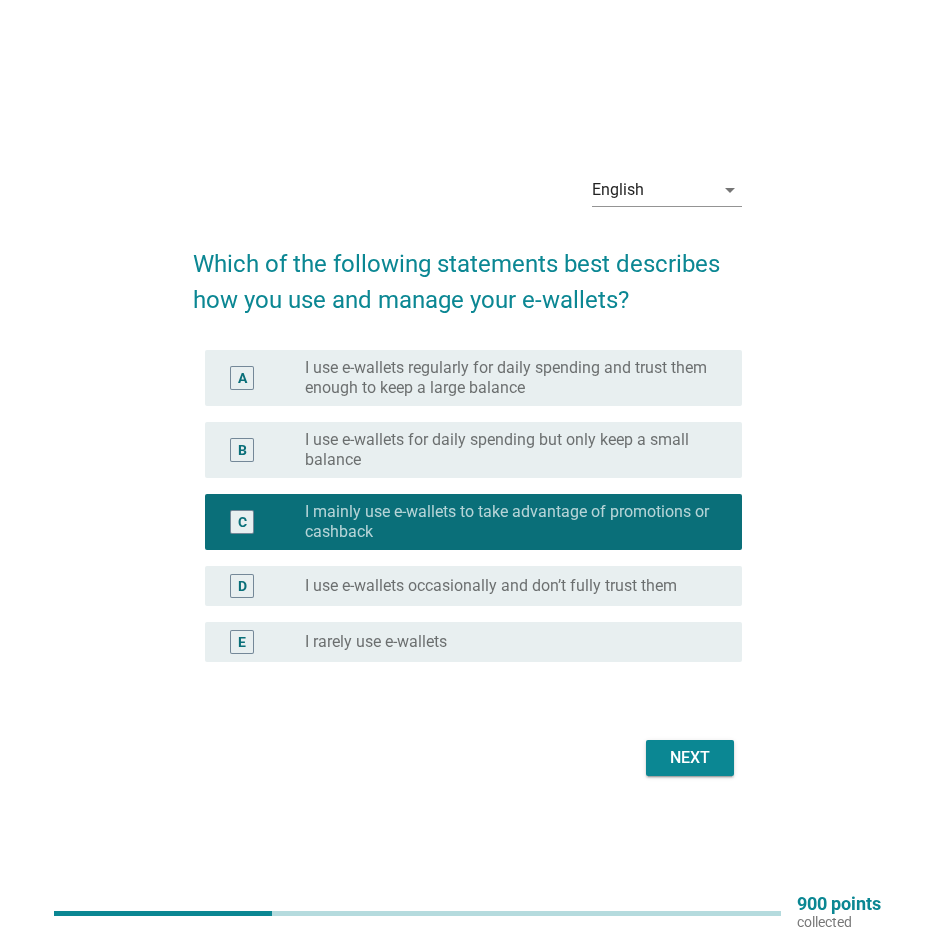 click on "Next" at bounding box center [690, 758] 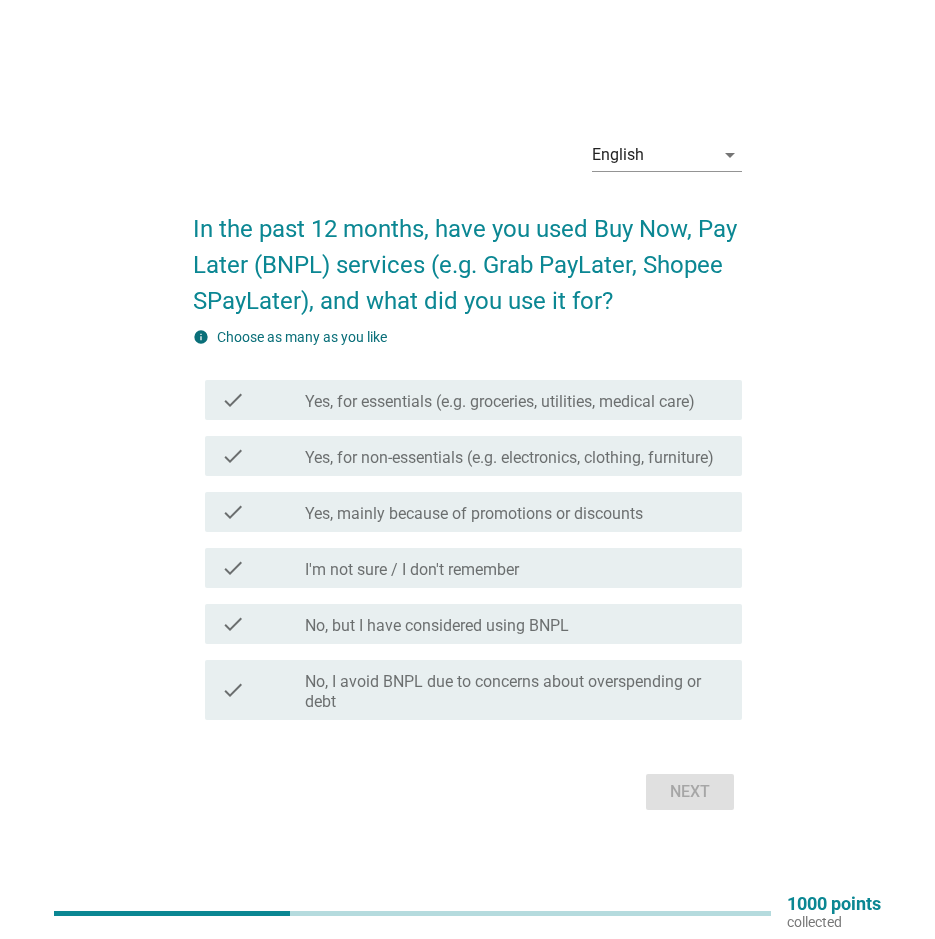 click on "check_box_outline_blank No, but I have considered using BNPL" at bounding box center (515, 624) 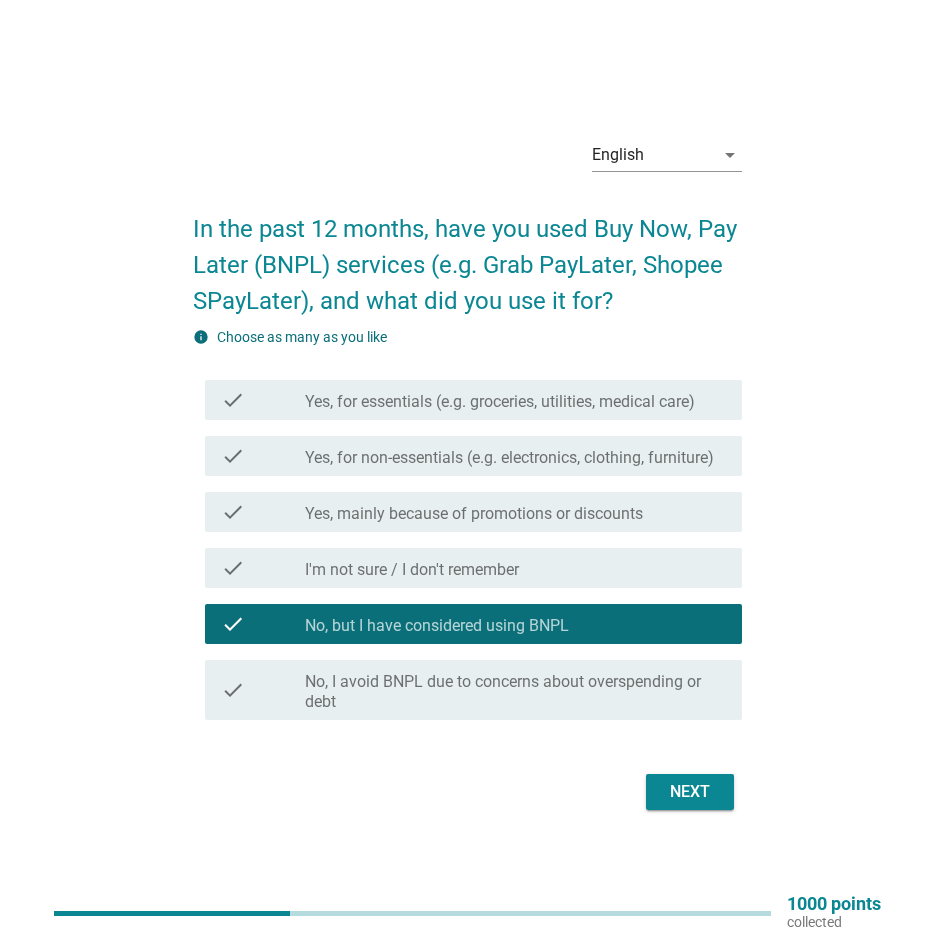 click on "Next" at bounding box center [690, 792] 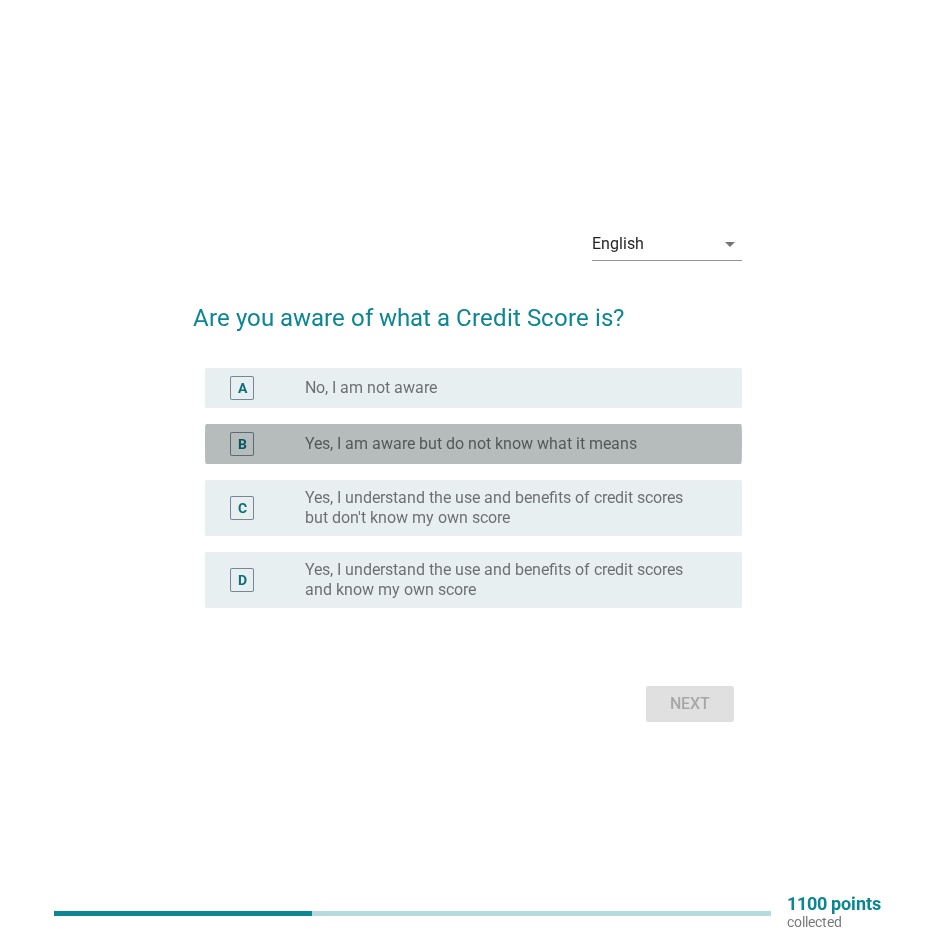 click on "Yes, I am aware but do not know what it means" at bounding box center [471, 444] 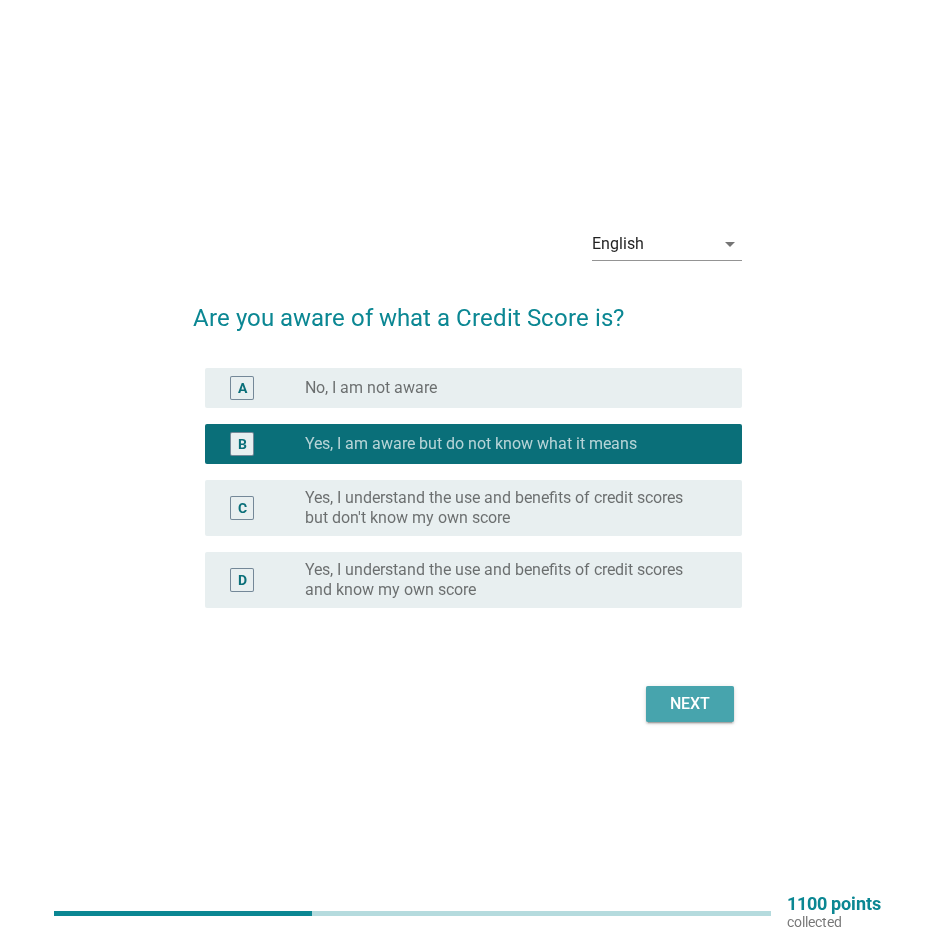 click on "Next" at bounding box center [690, 704] 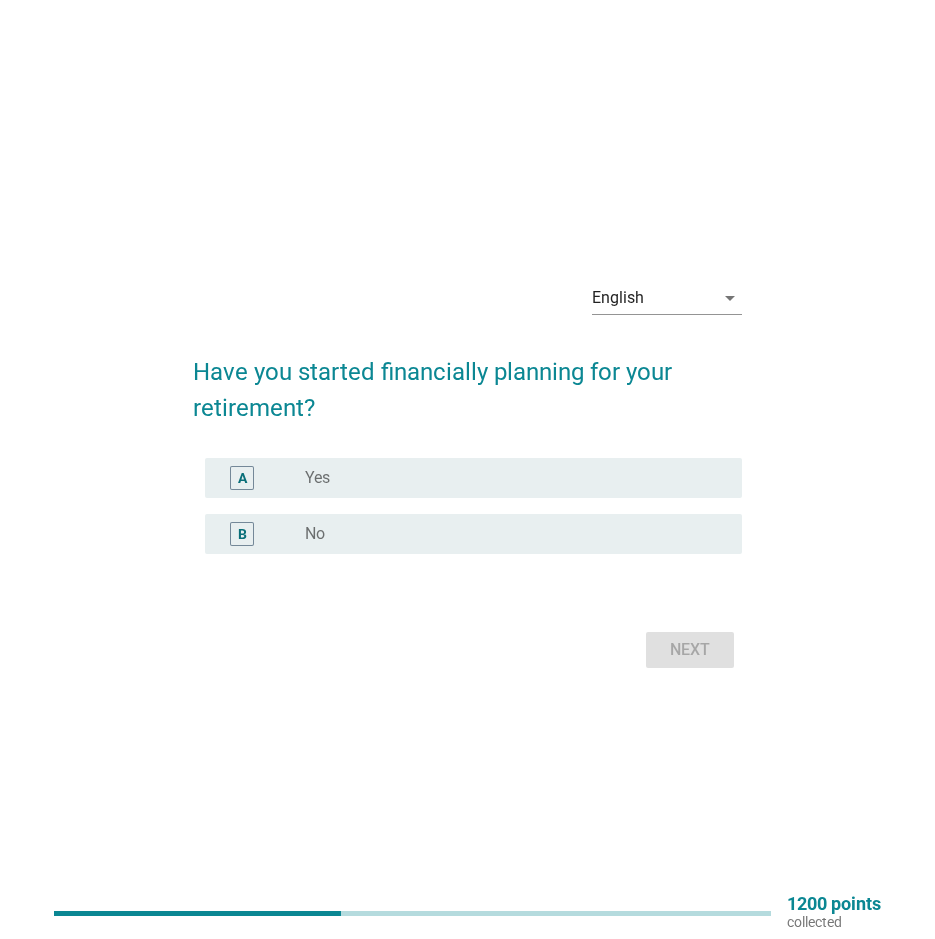 click on "radio_button_unchecked Yes" at bounding box center [507, 478] 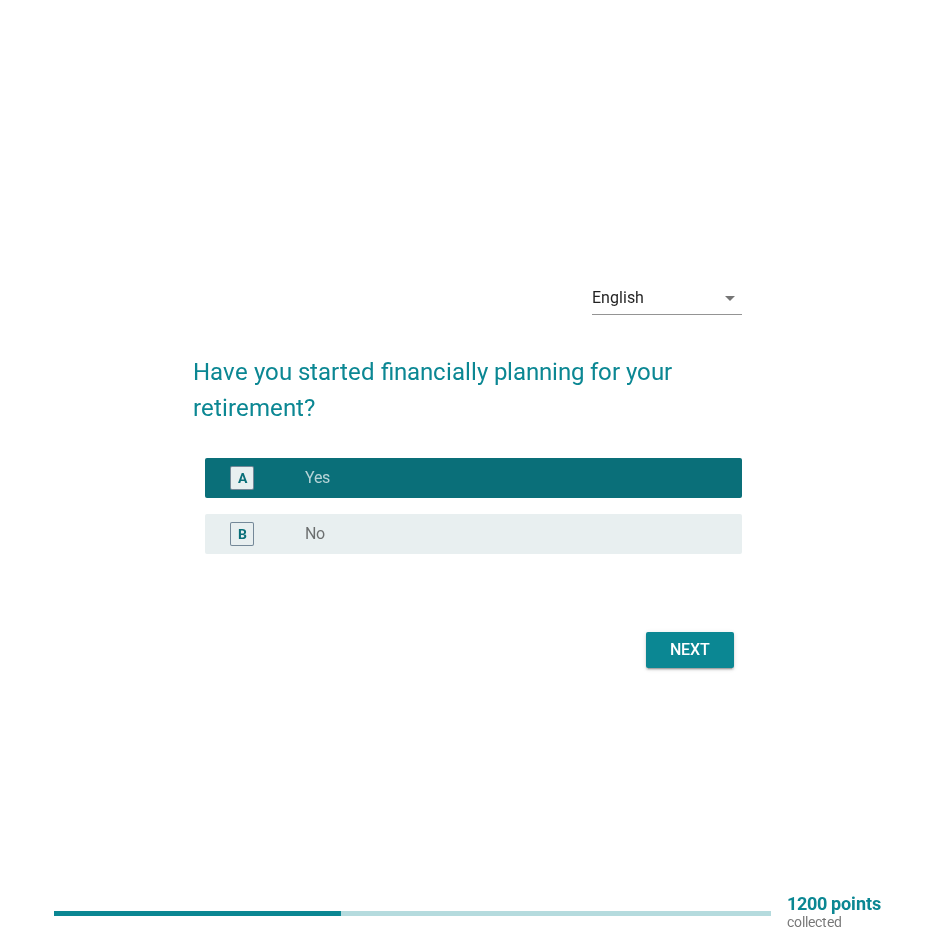 click on "Next" at bounding box center [690, 650] 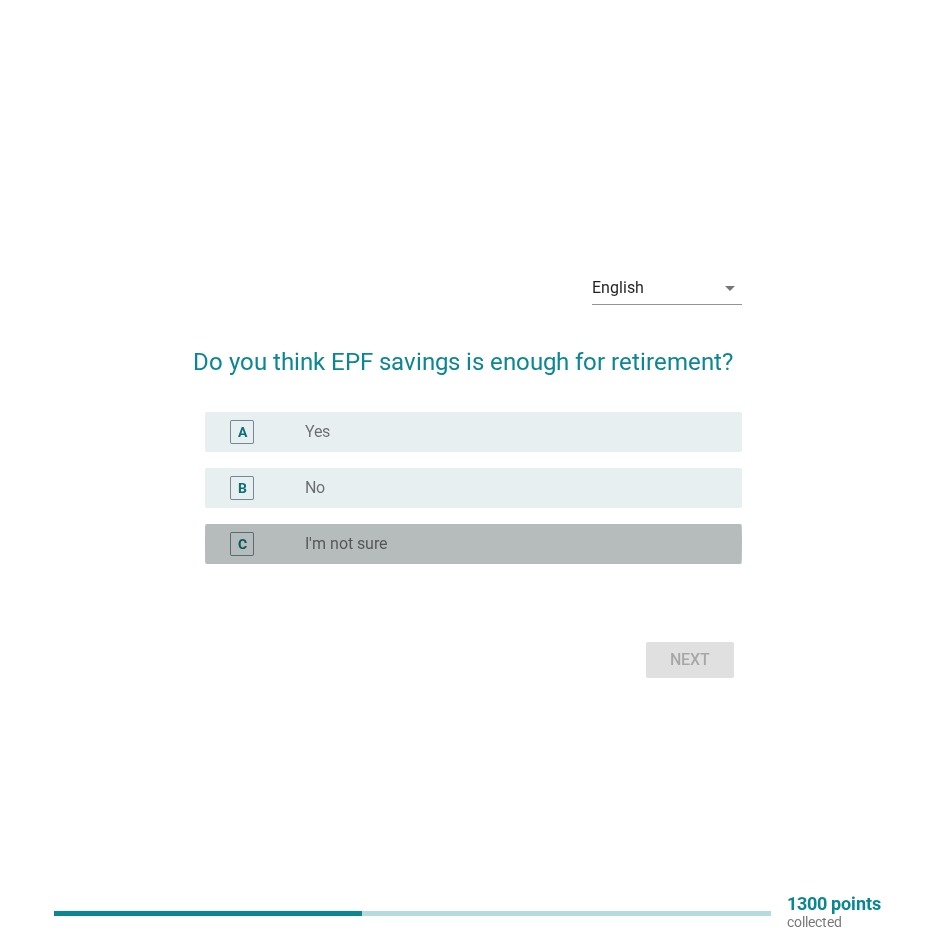 click on "radio_button_unchecked I'm not sure" at bounding box center (507, 544) 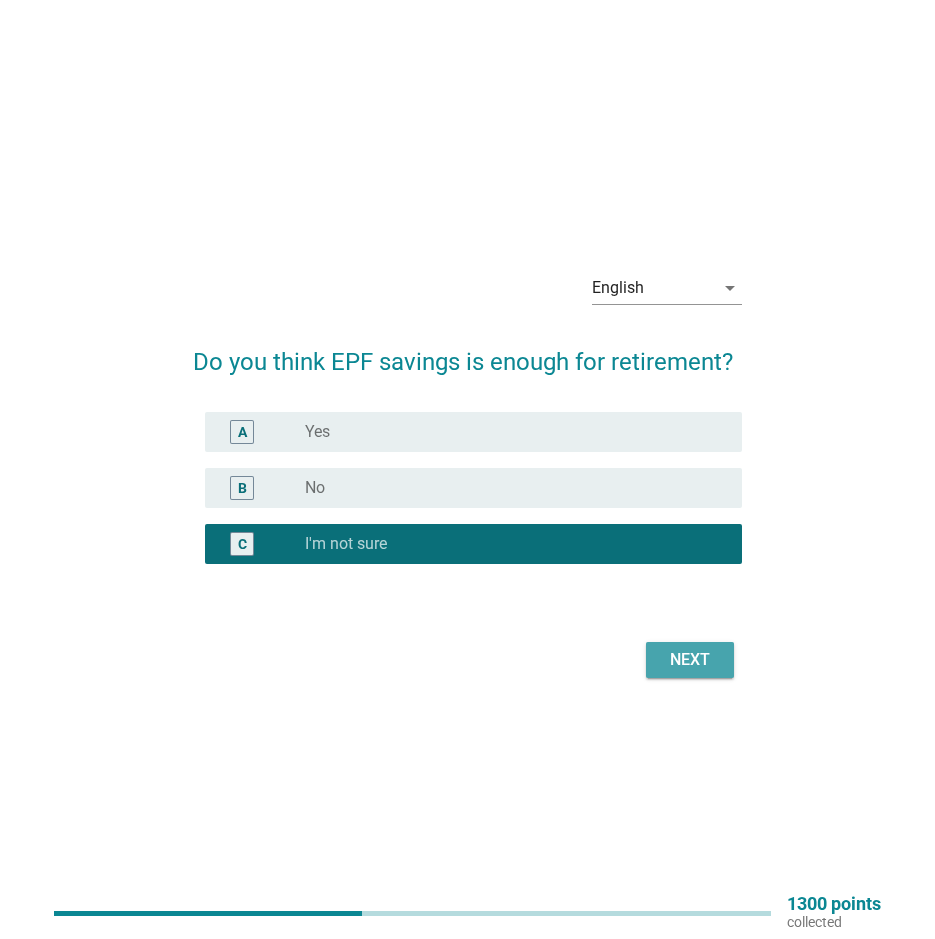 click on "Next" at bounding box center [690, 660] 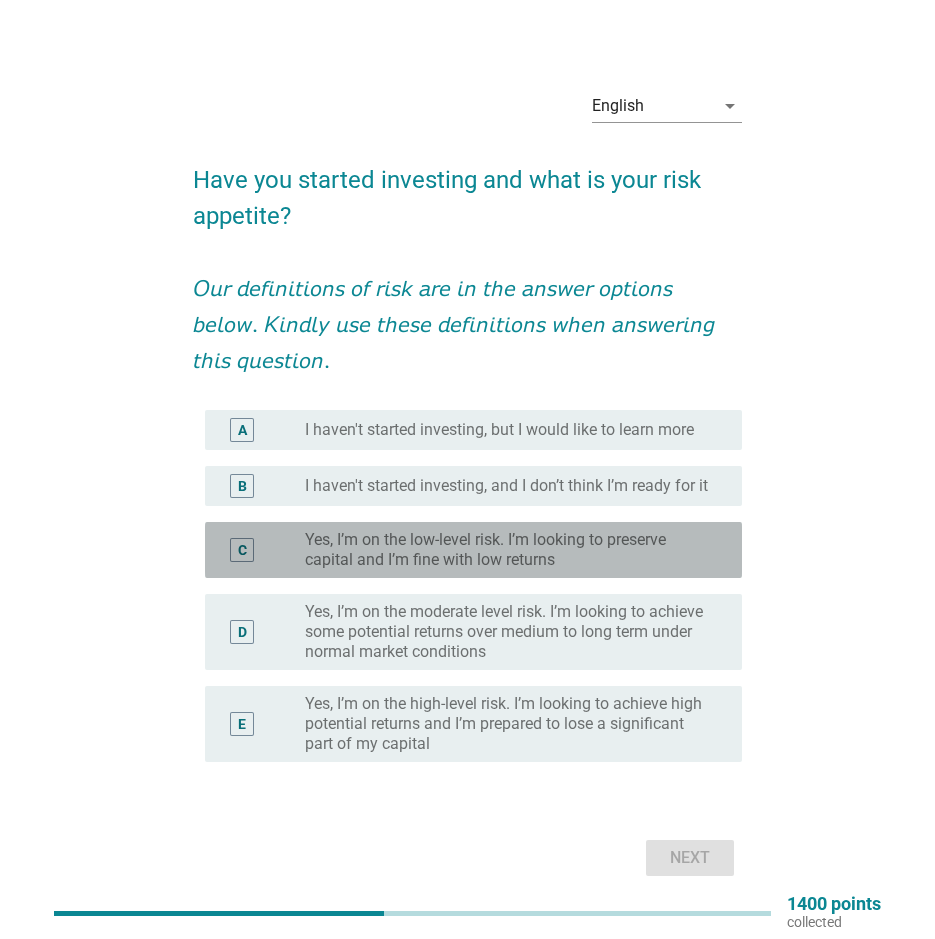 click on "Yes, I’m on the low-level risk. I’m looking to preserve capital and I’m fine with low returns" at bounding box center (507, 550) 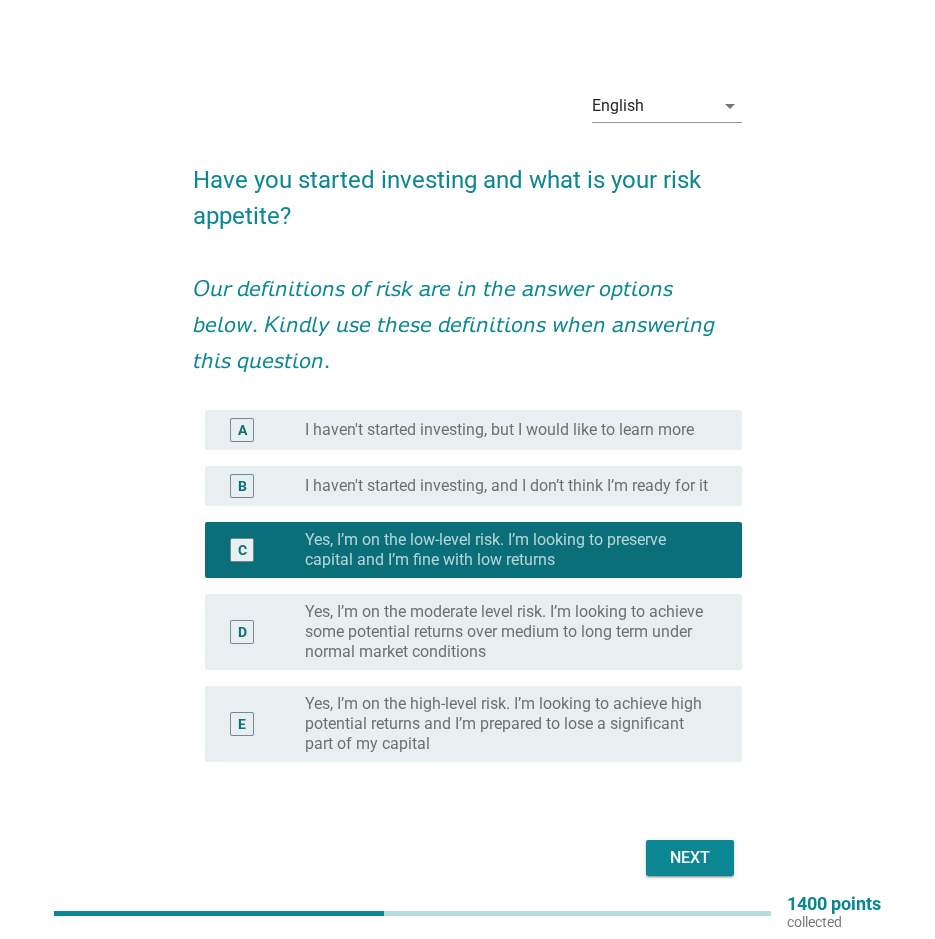 click on "Next" at bounding box center [690, 858] 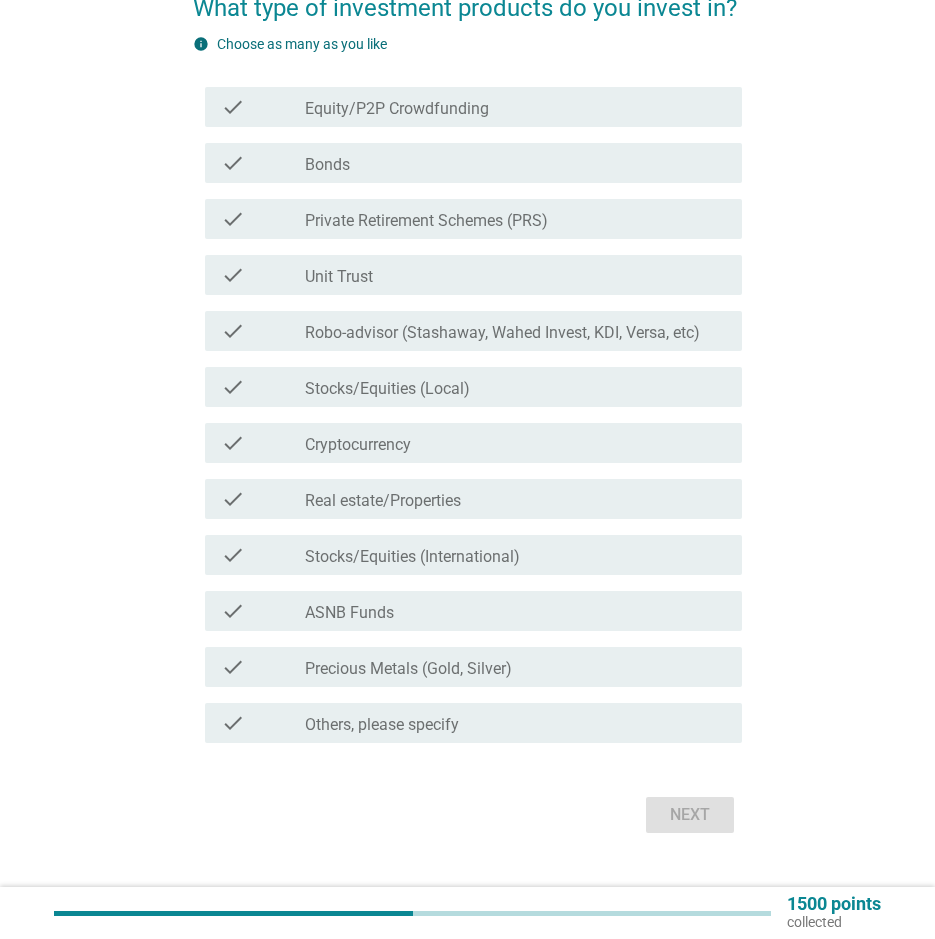 scroll, scrollTop: 198, scrollLeft: 0, axis: vertical 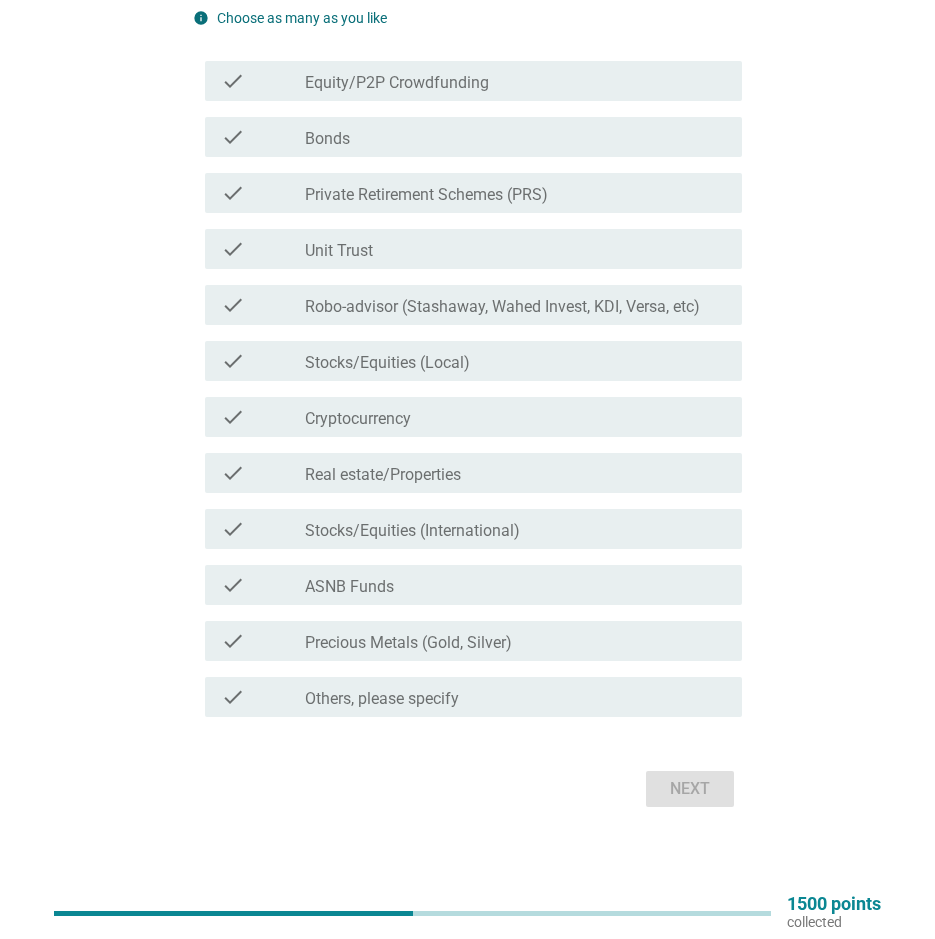 click on "check_box_outline_blank Others, please specify" at bounding box center [515, 697] 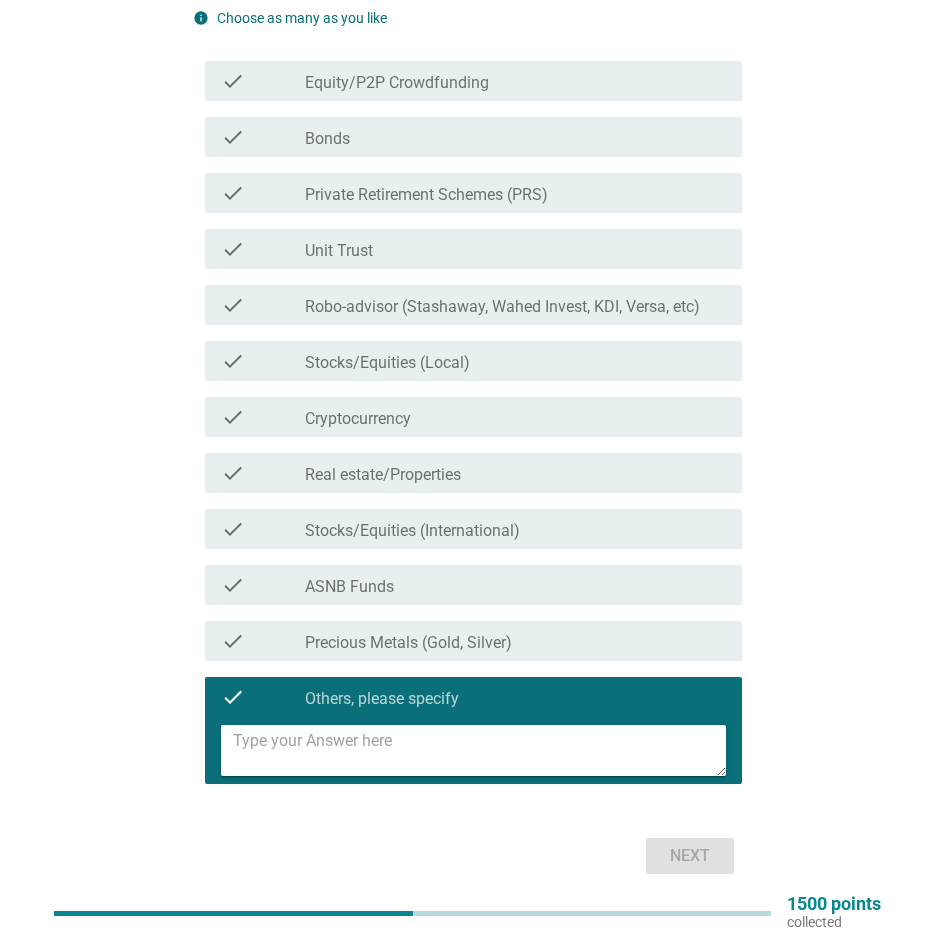 click at bounding box center [473, 750] 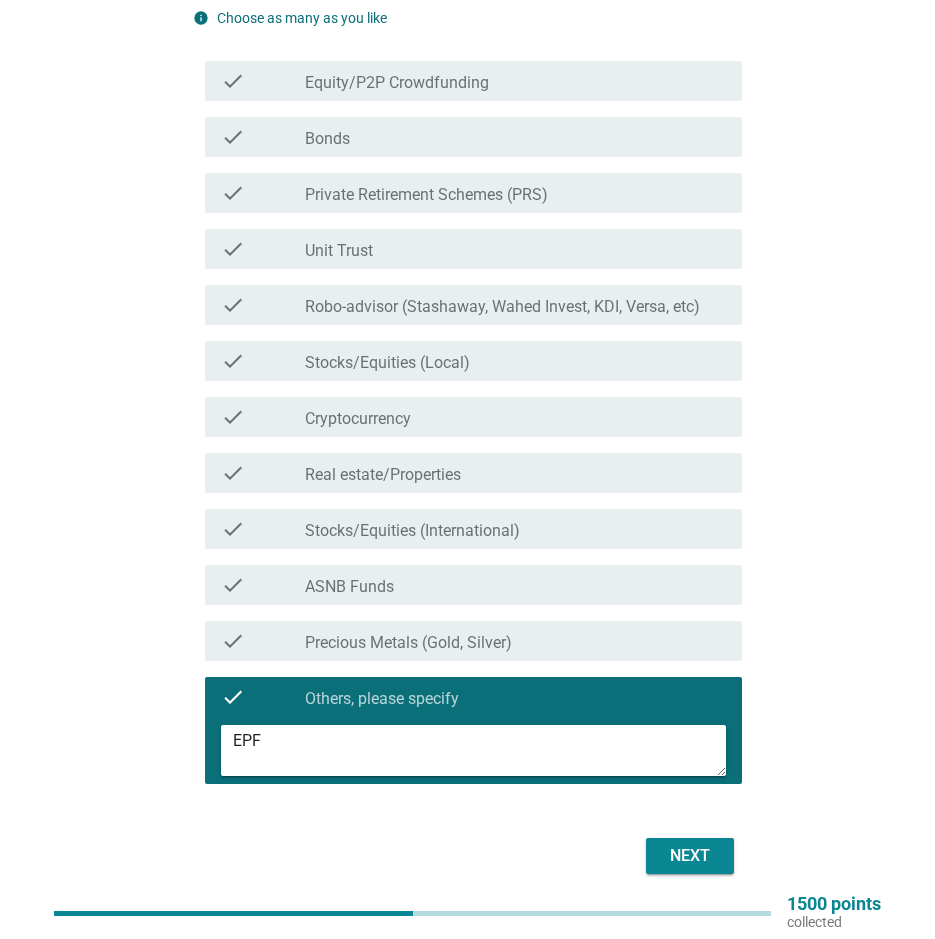 type on "EPF" 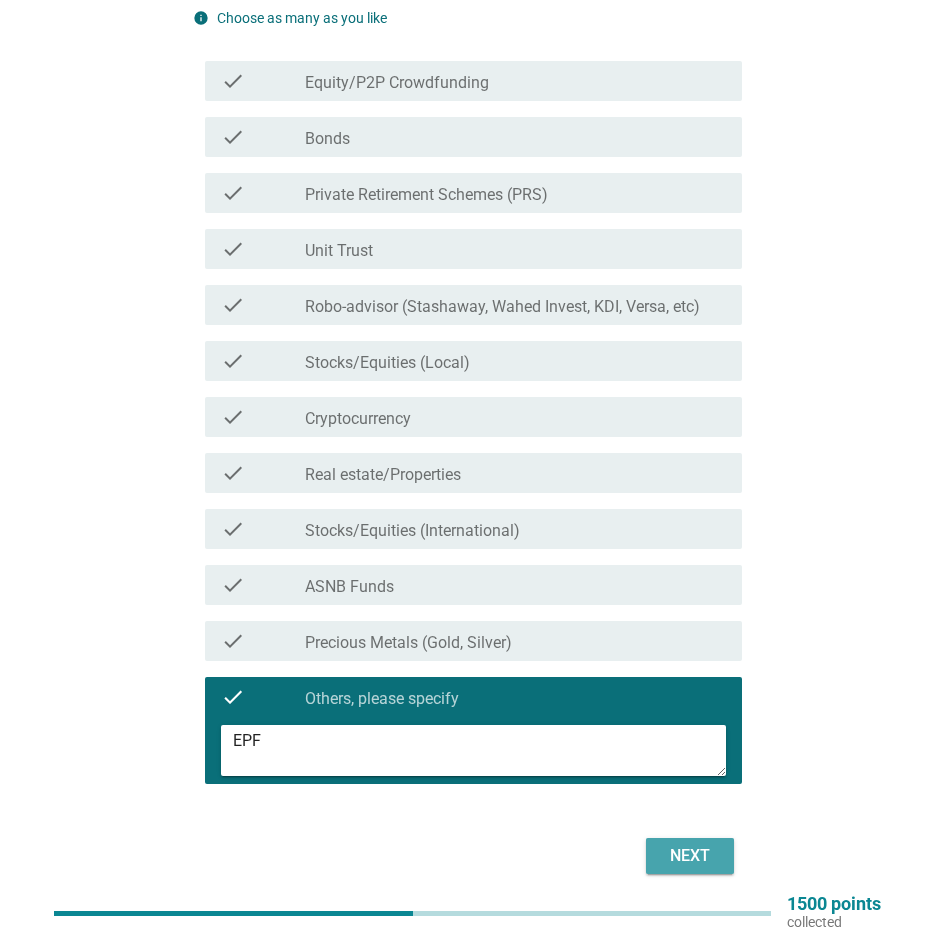 click on "Next" at bounding box center [690, 856] 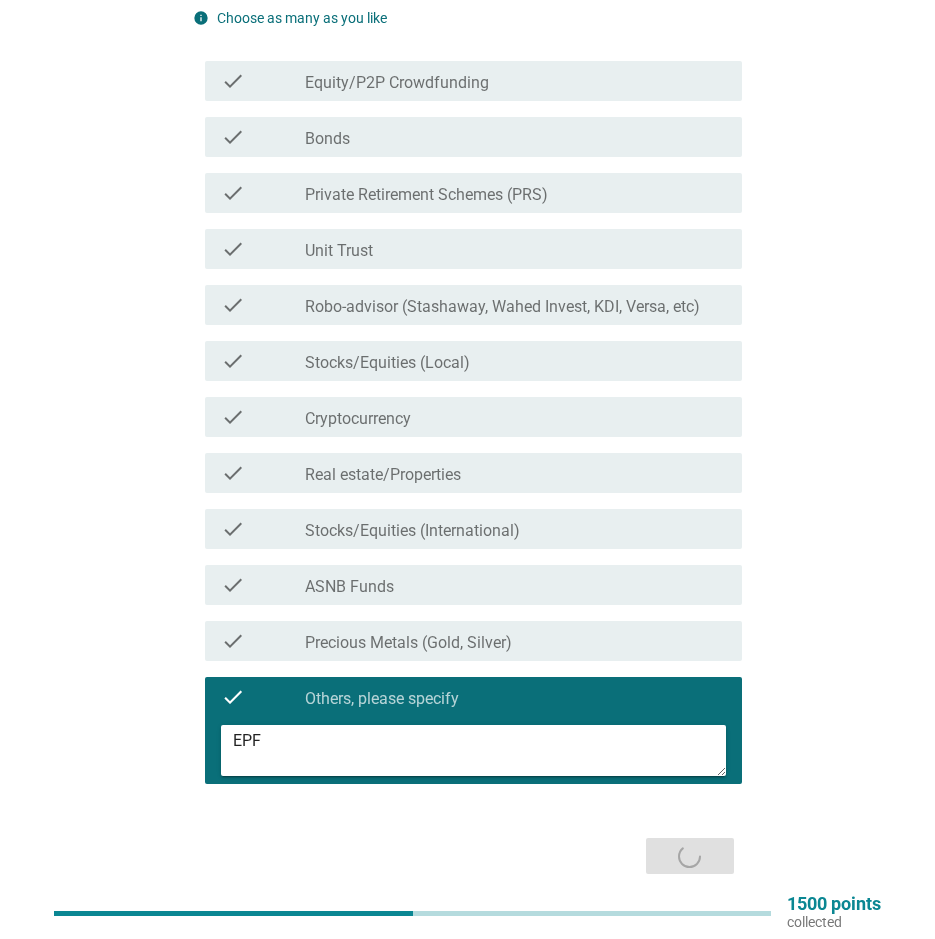 scroll, scrollTop: 0, scrollLeft: 0, axis: both 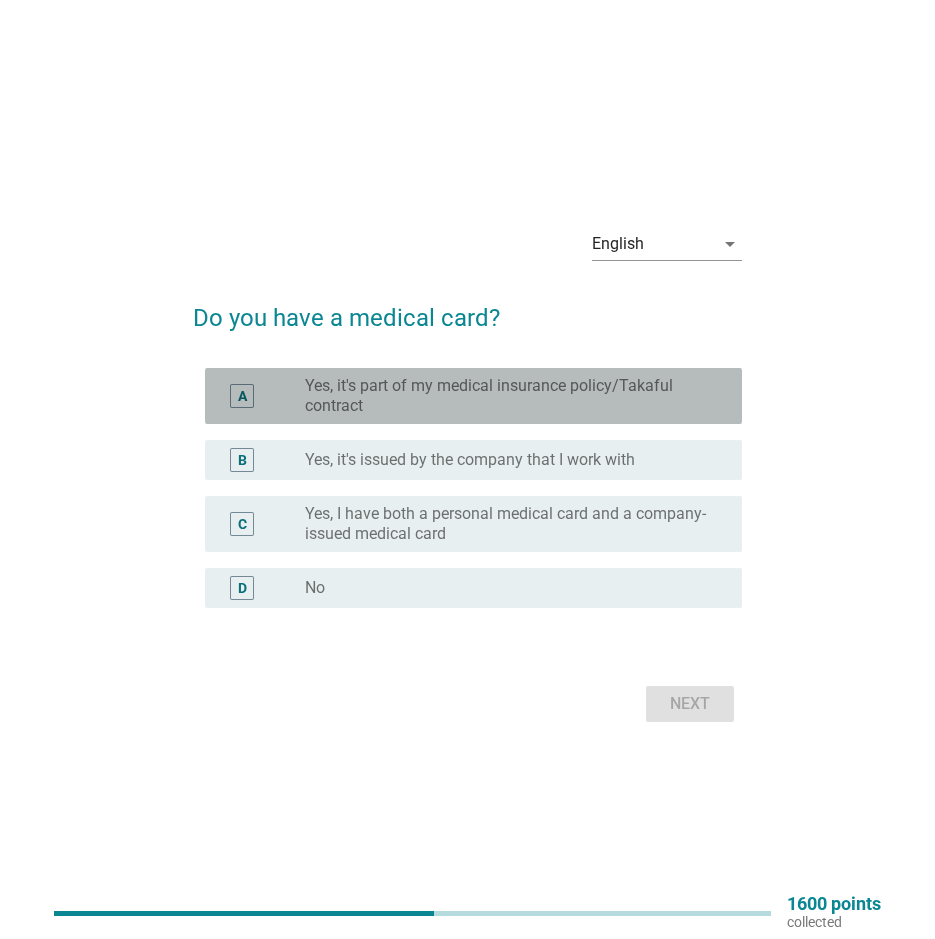 click on "Yes, it's part of my medical insurance policy/Takaful contract" at bounding box center [507, 396] 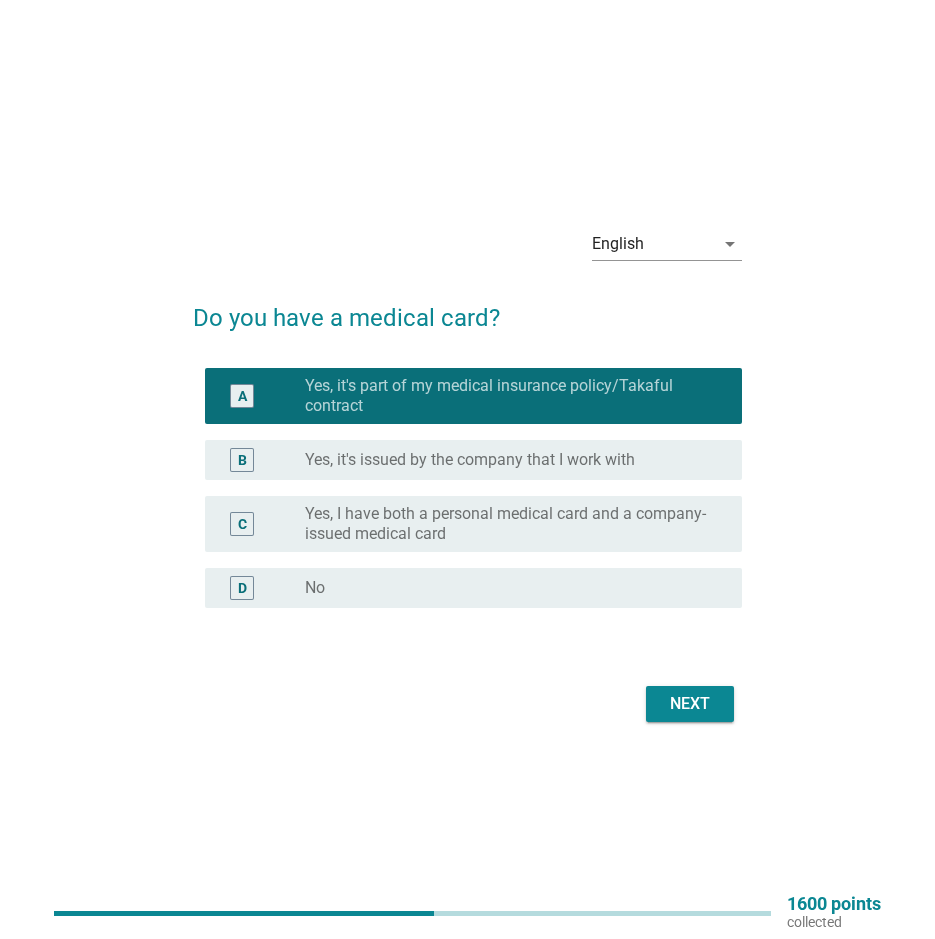 click on "Next" at bounding box center [690, 704] 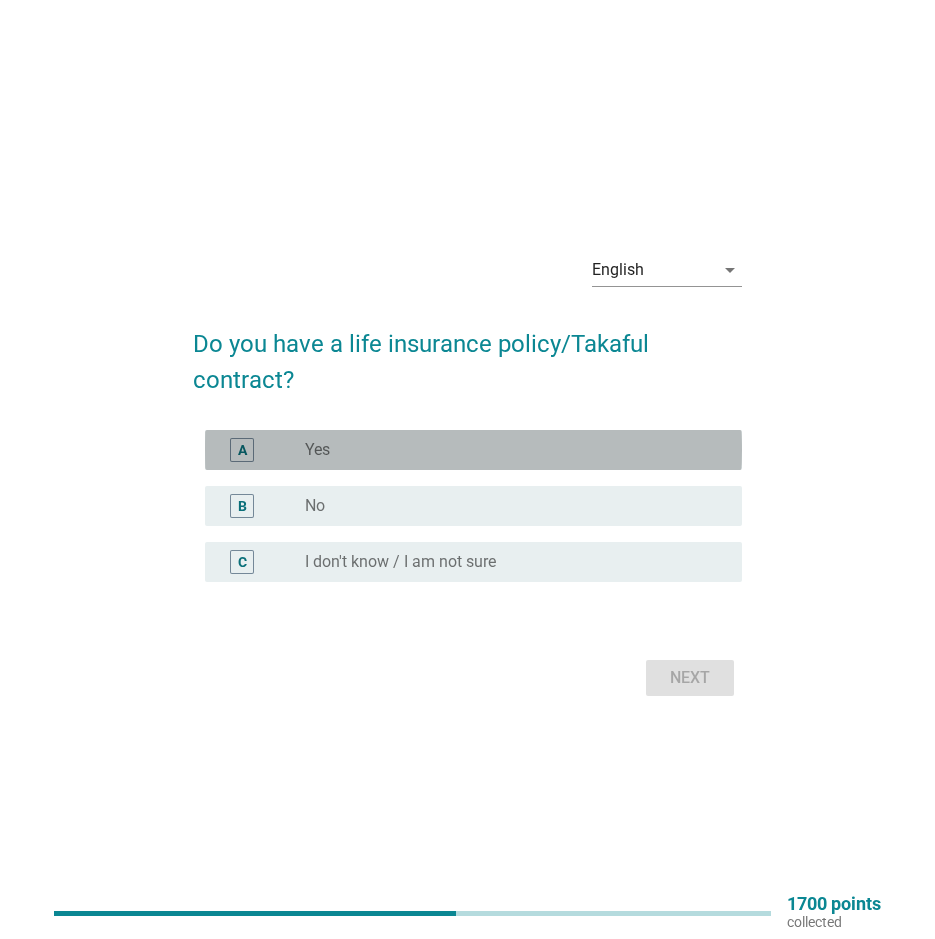 click on "radio_button_unchecked Yes" at bounding box center [507, 450] 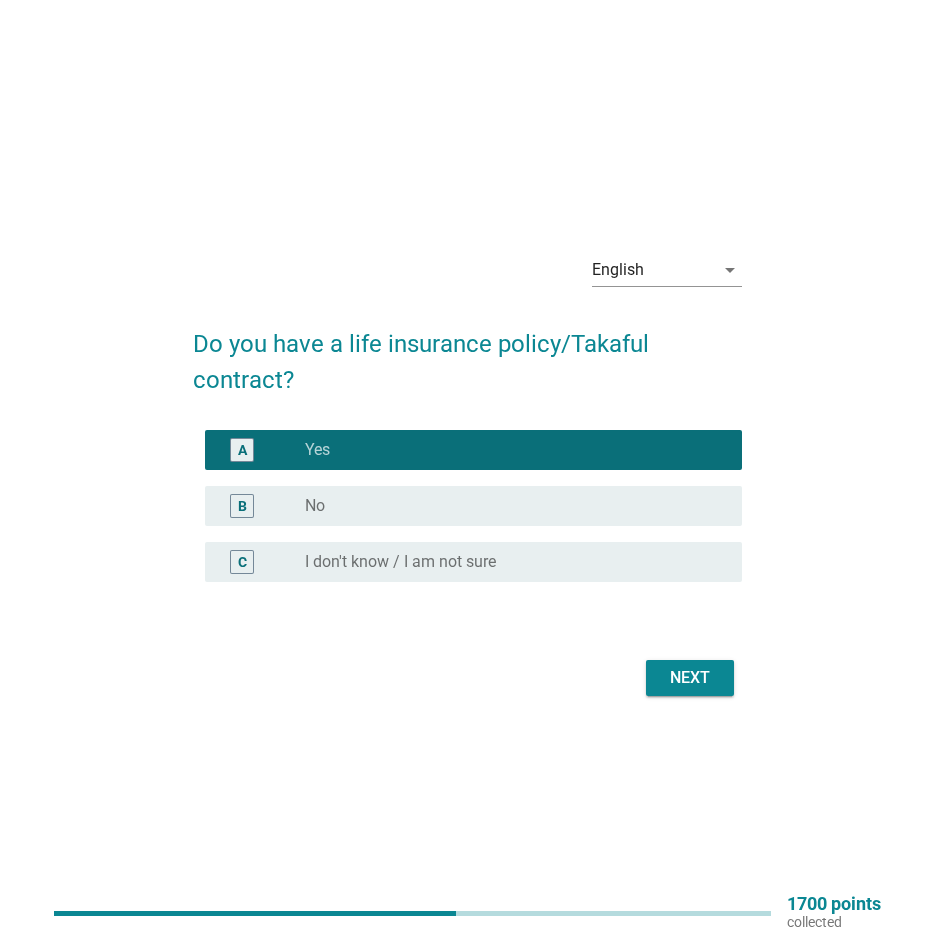 click on "Next" at bounding box center (690, 678) 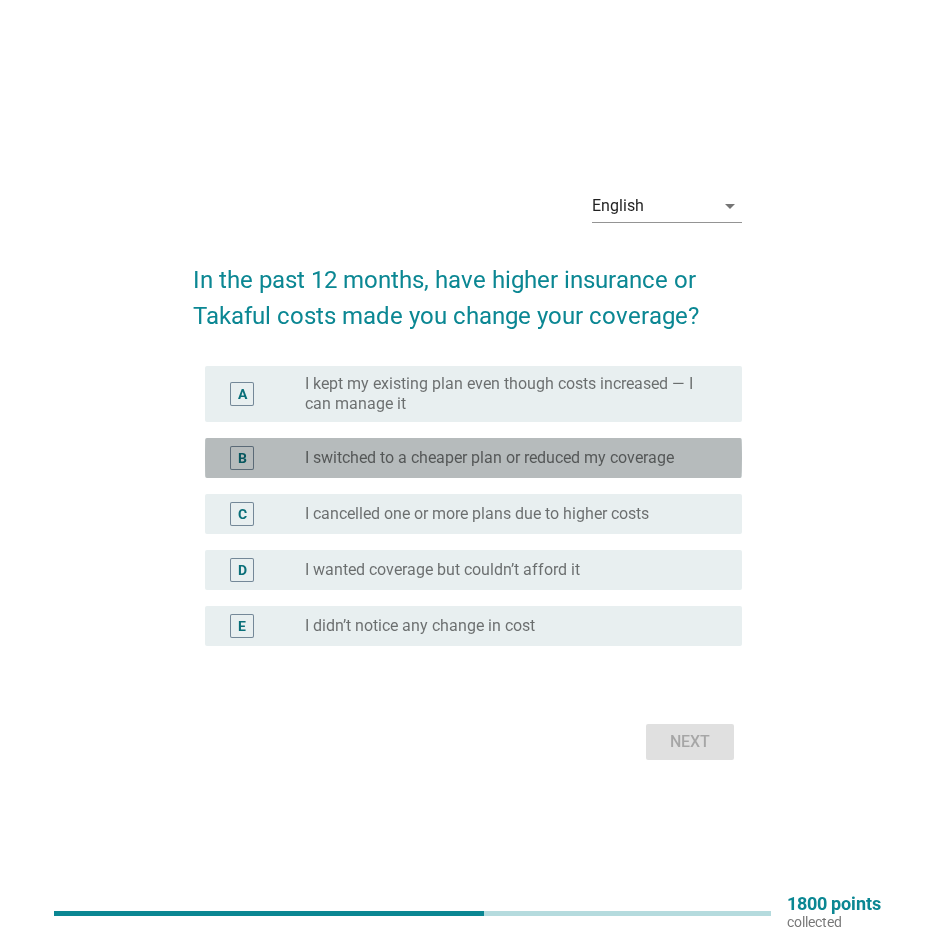 click on "I switched to a cheaper plan or reduced my coverage" at bounding box center [489, 458] 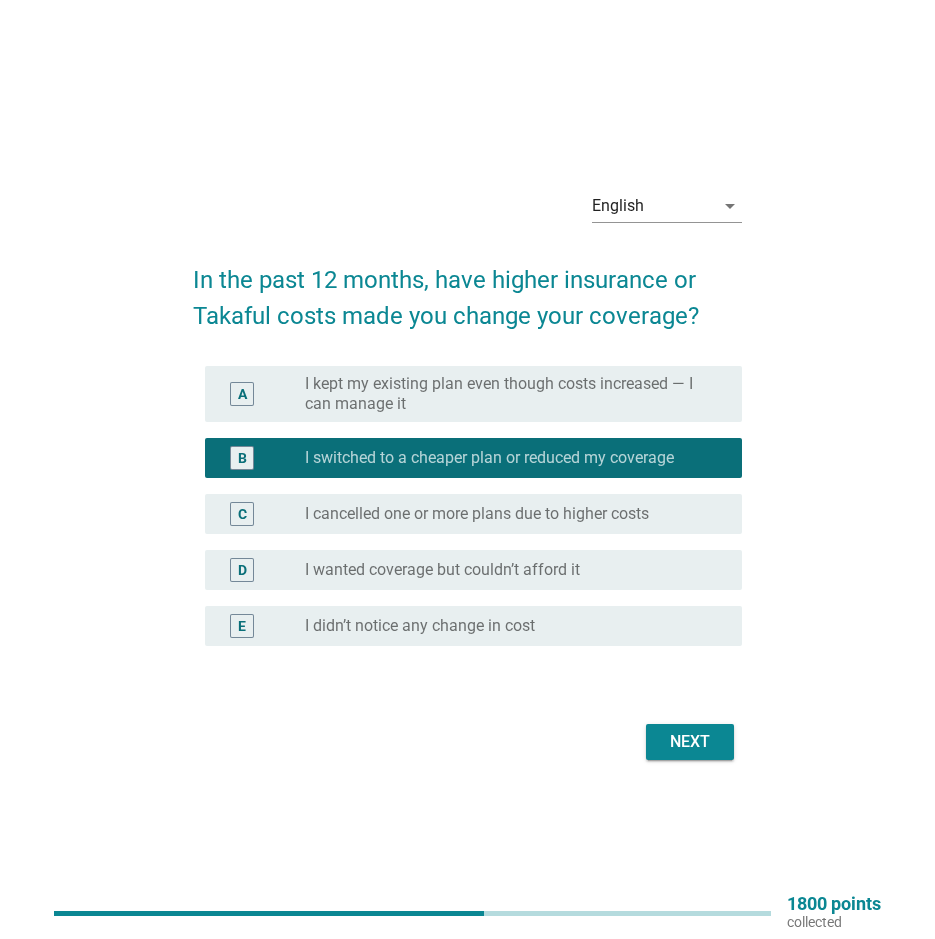 click on "Next" at bounding box center (690, 742) 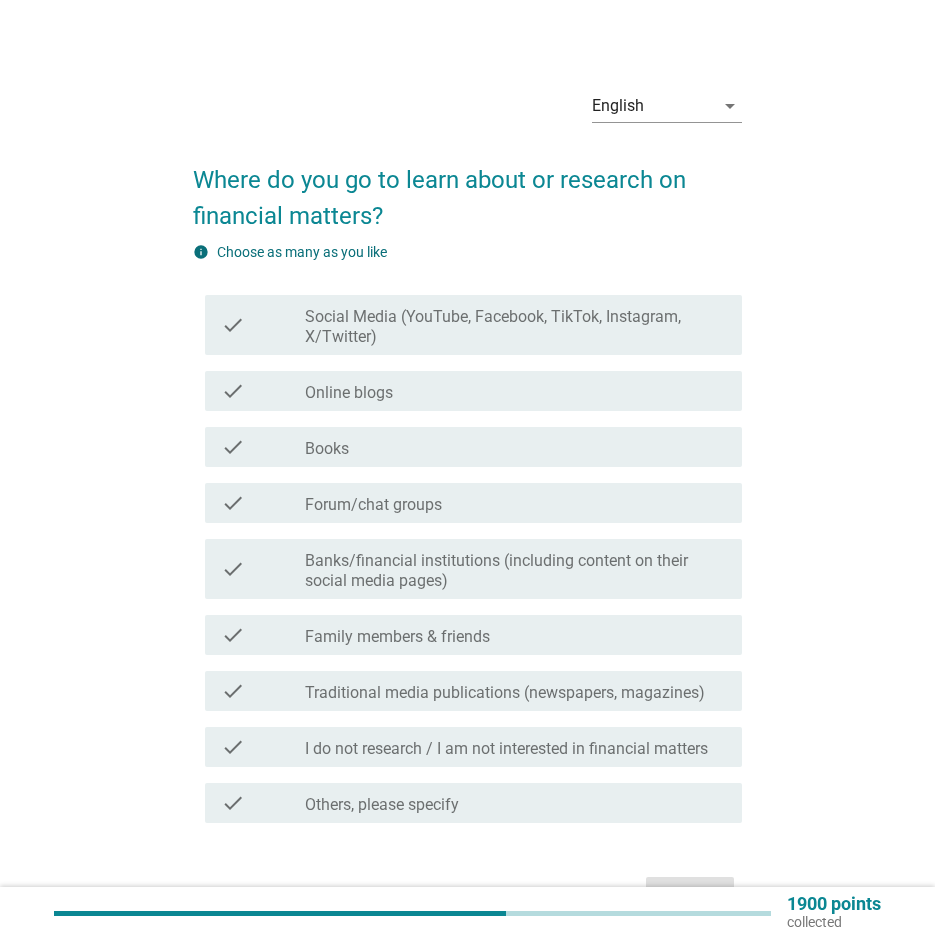 click on "Social Media (YouTube, Facebook, TikTok, Instagram, X/Twitter)" at bounding box center (515, 327) 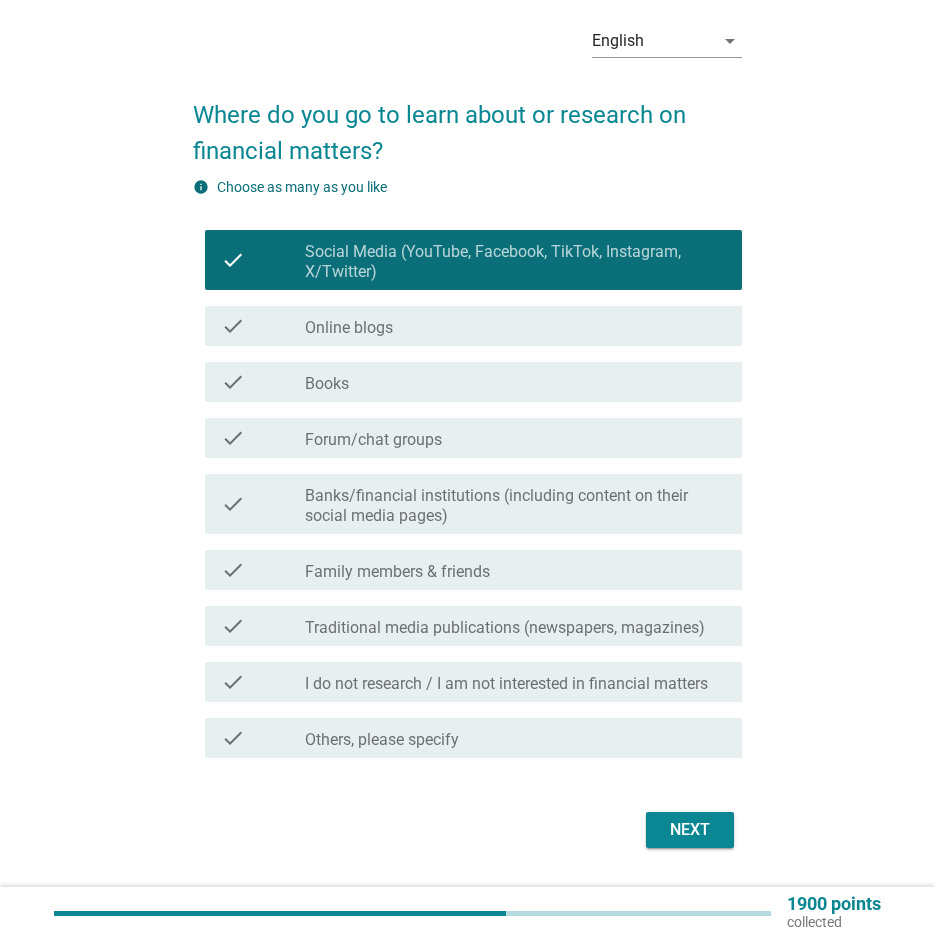 scroll, scrollTop: 100, scrollLeft: 0, axis: vertical 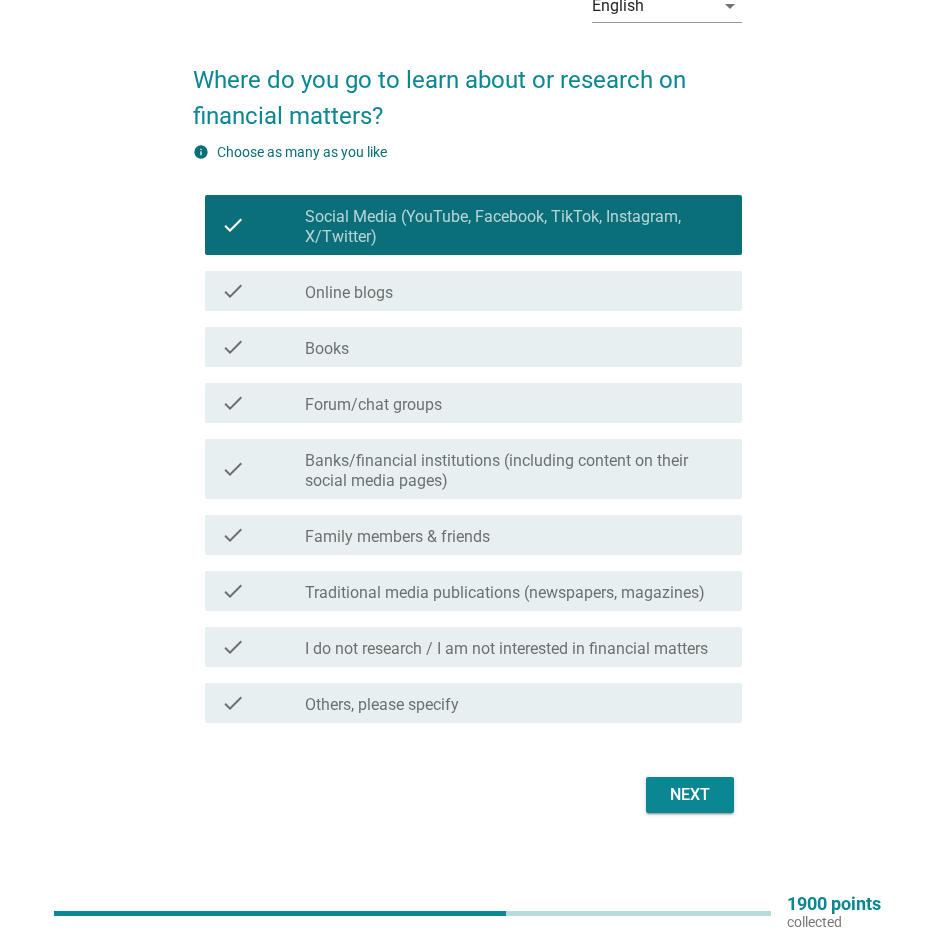 click on "check_box_outline_blank Family members & friends" at bounding box center (515, 535) 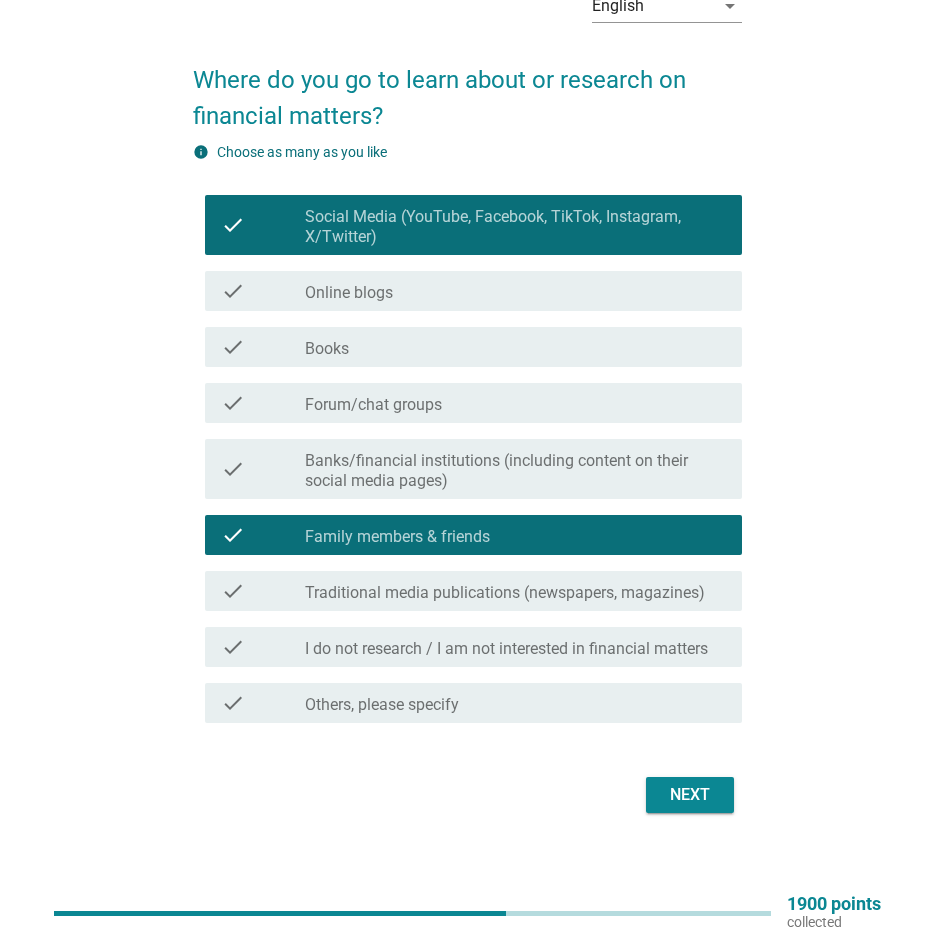 click on "Next" at bounding box center [690, 795] 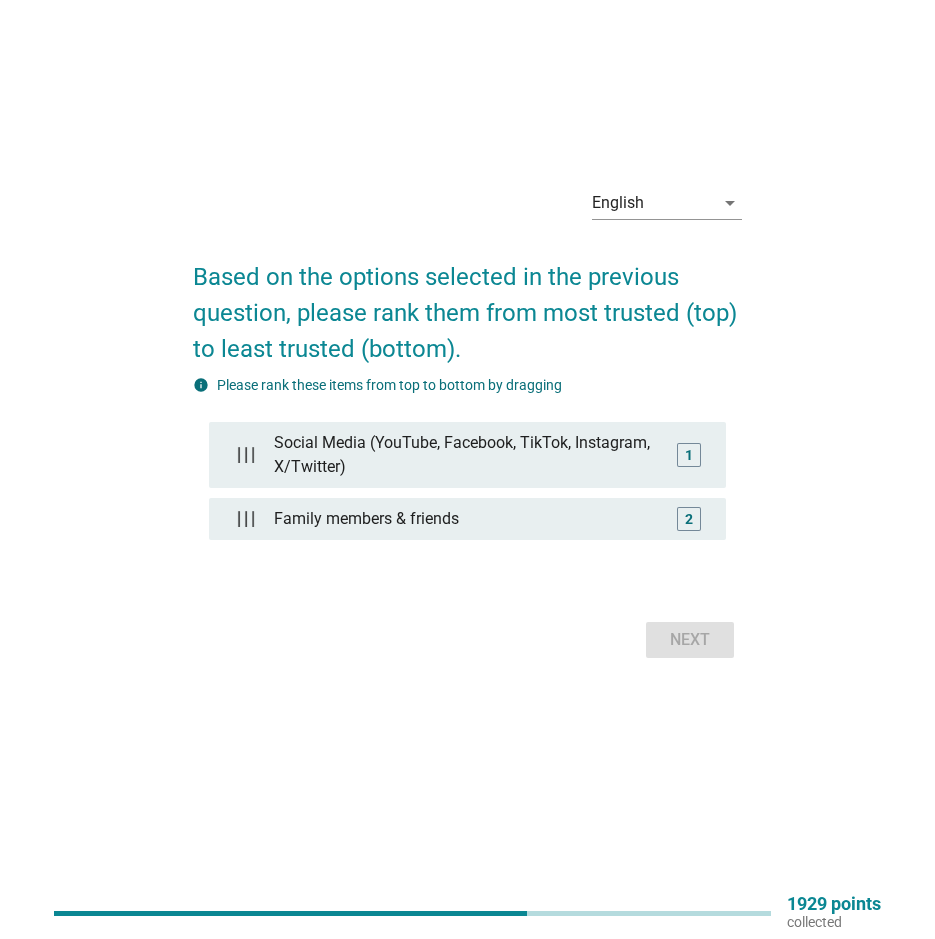 scroll, scrollTop: 0, scrollLeft: 0, axis: both 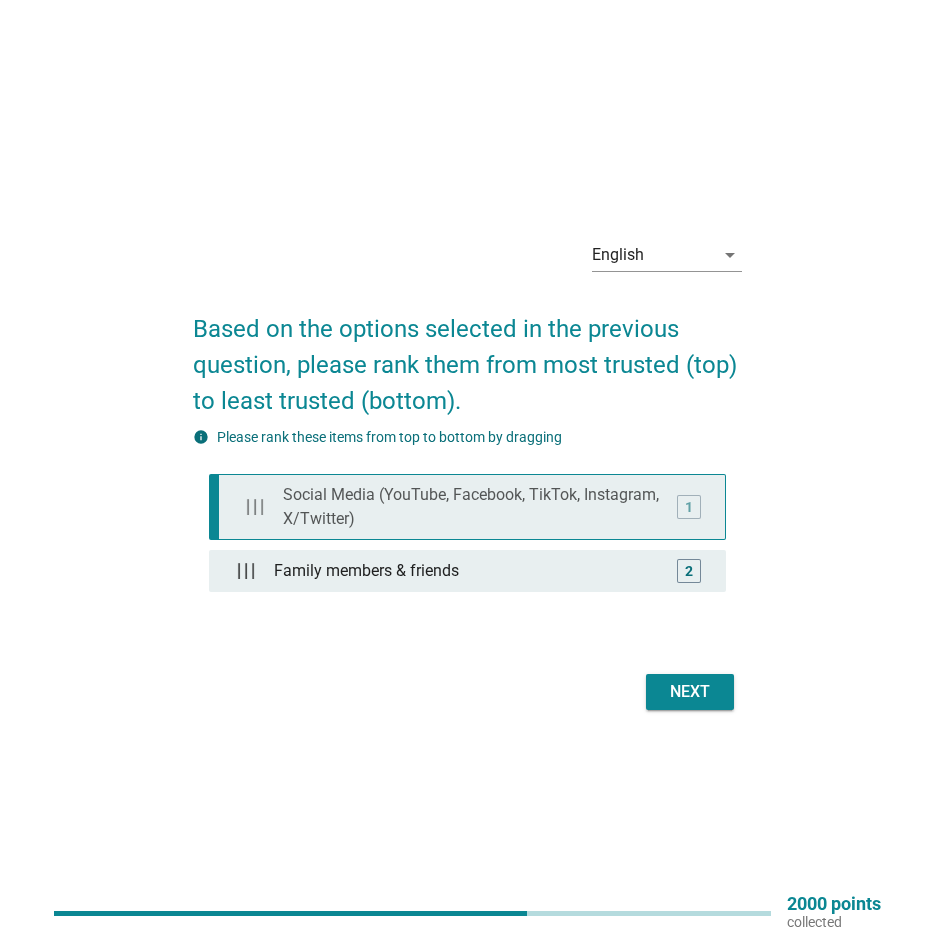 type 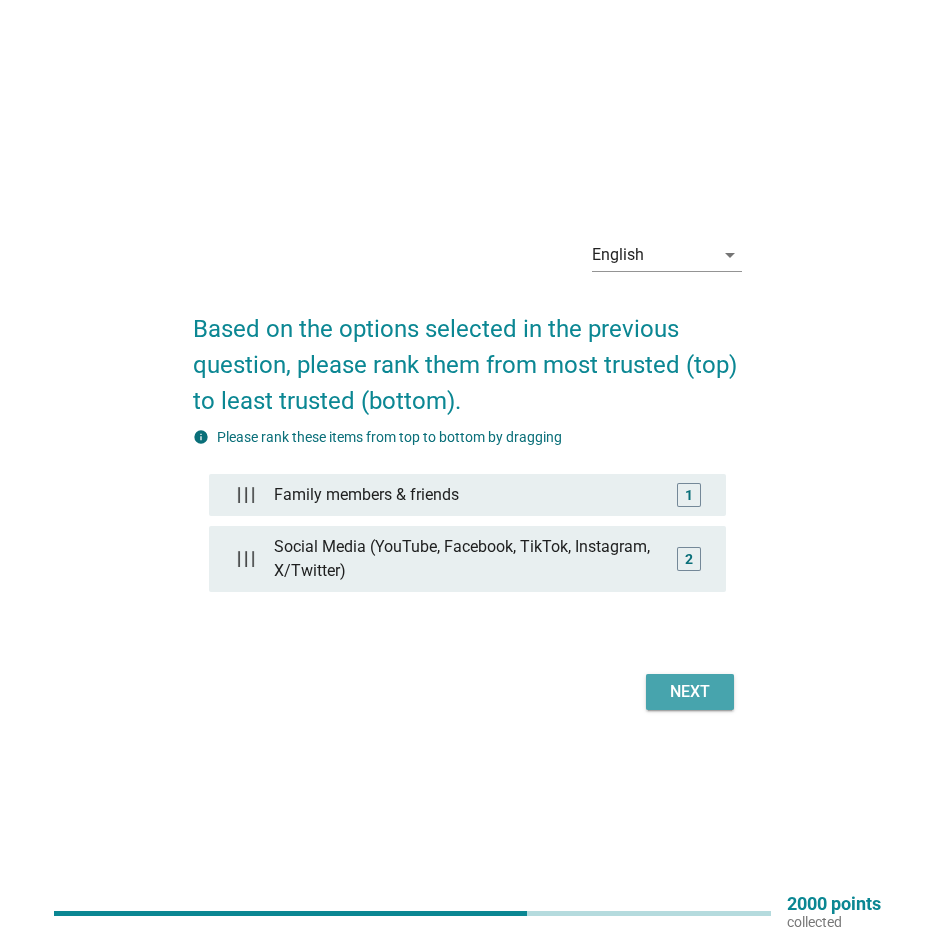 click on "Next" at bounding box center (690, 692) 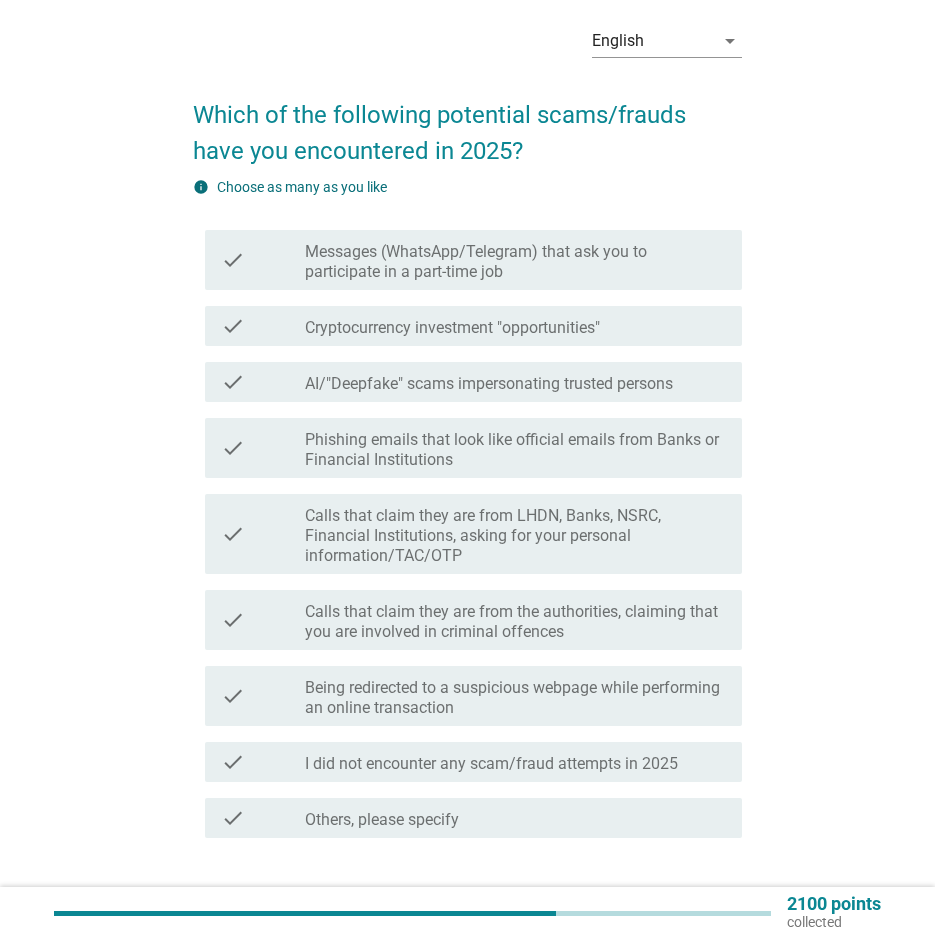 scroll, scrollTop: 100, scrollLeft: 0, axis: vertical 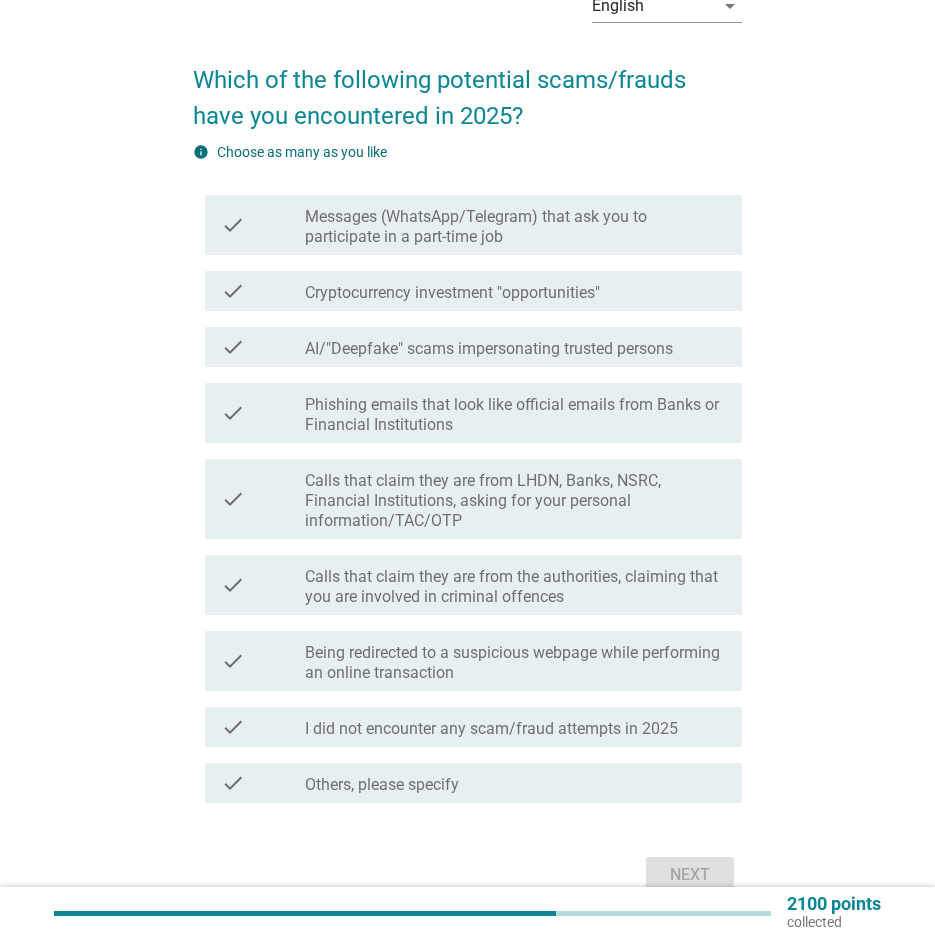 click on "Messages (WhatsApp/Telegram) that ask you to participate in a part-time job" at bounding box center (515, 227) 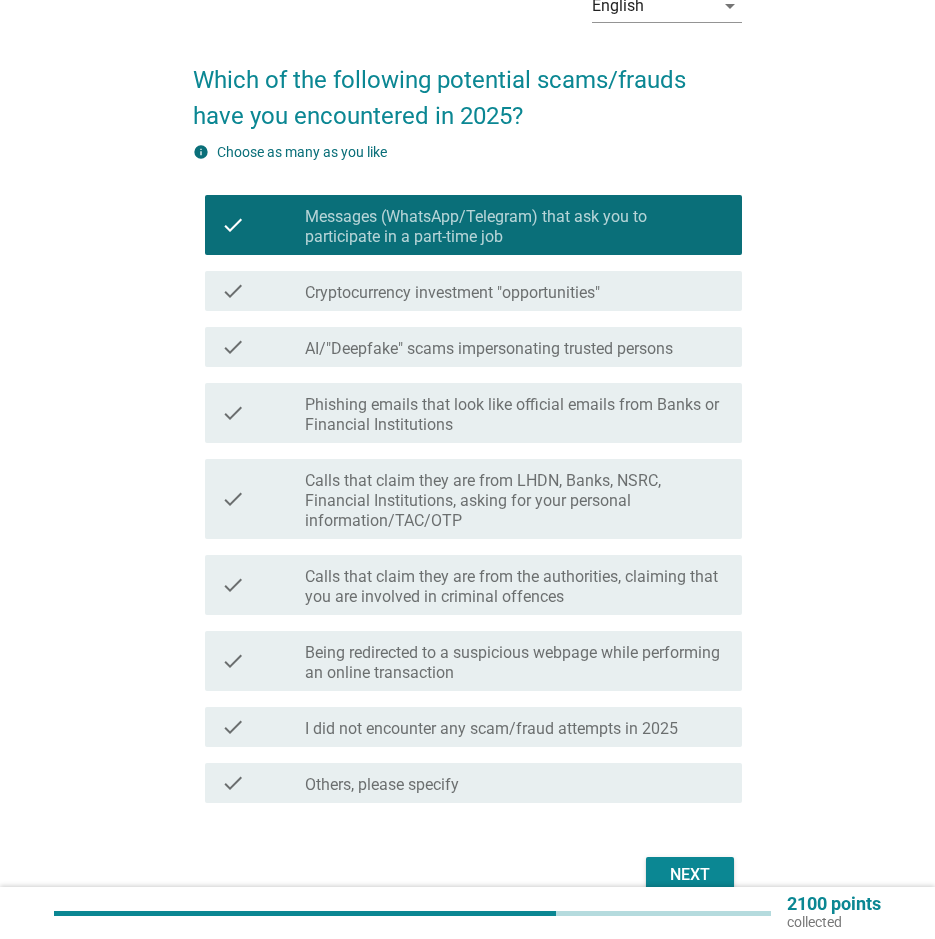 click on "Calls that claim they are from LHDN, Banks, NSRC, Financial Institutions, asking for your personal information/TAC/OTP" at bounding box center [515, 501] 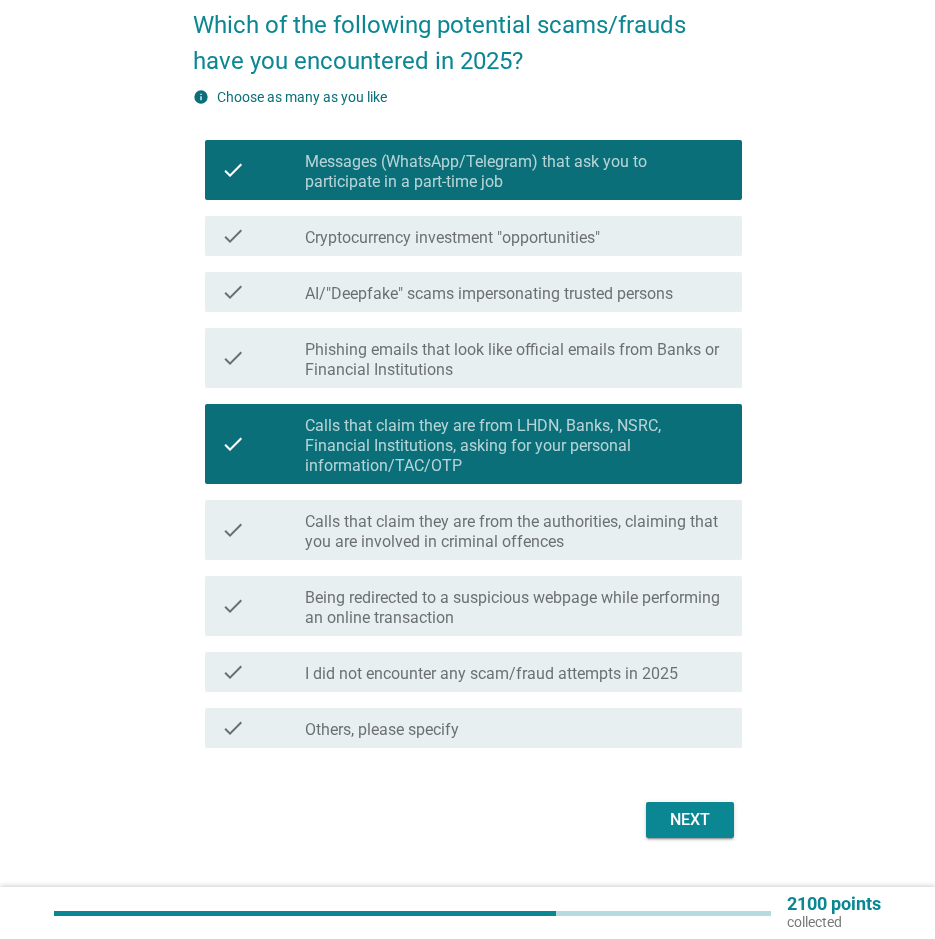 scroll, scrollTop: 186, scrollLeft: 0, axis: vertical 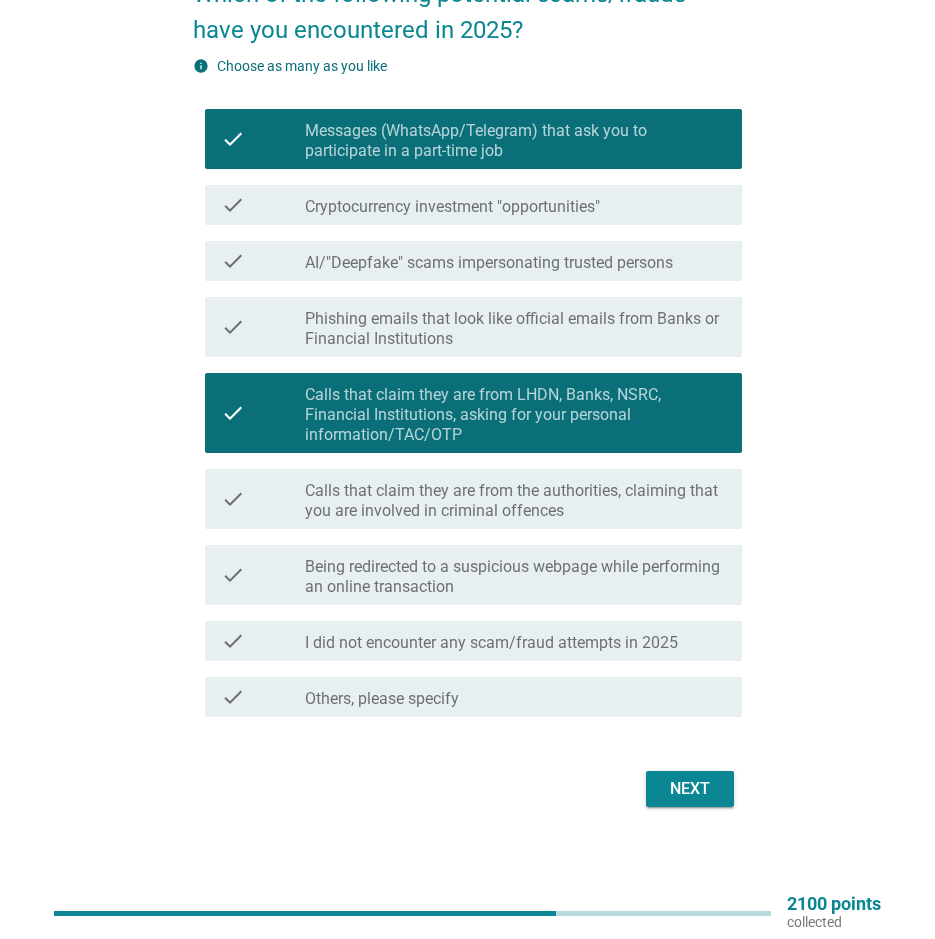 click on "Calls that claim they are from the authorities, claiming that you are involved in criminal offences" at bounding box center (515, 501) 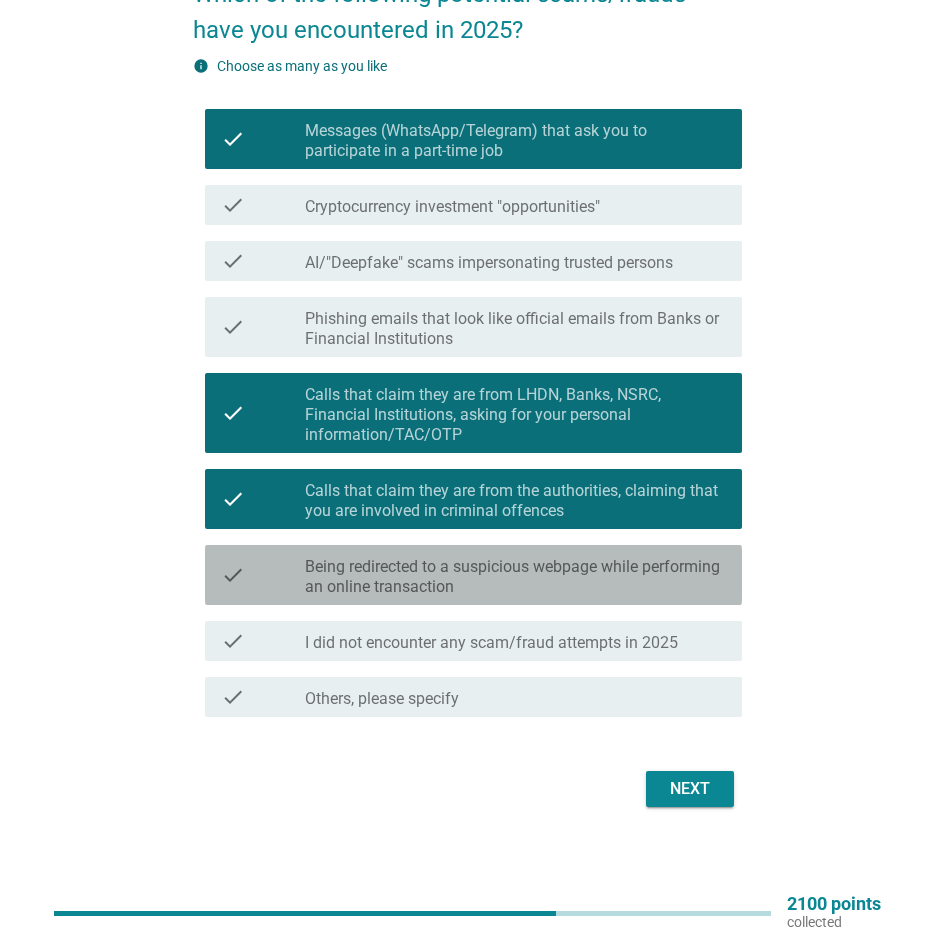 click on "Being redirected to a suspicious webpage while performing an online transaction" at bounding box center (515, 577) 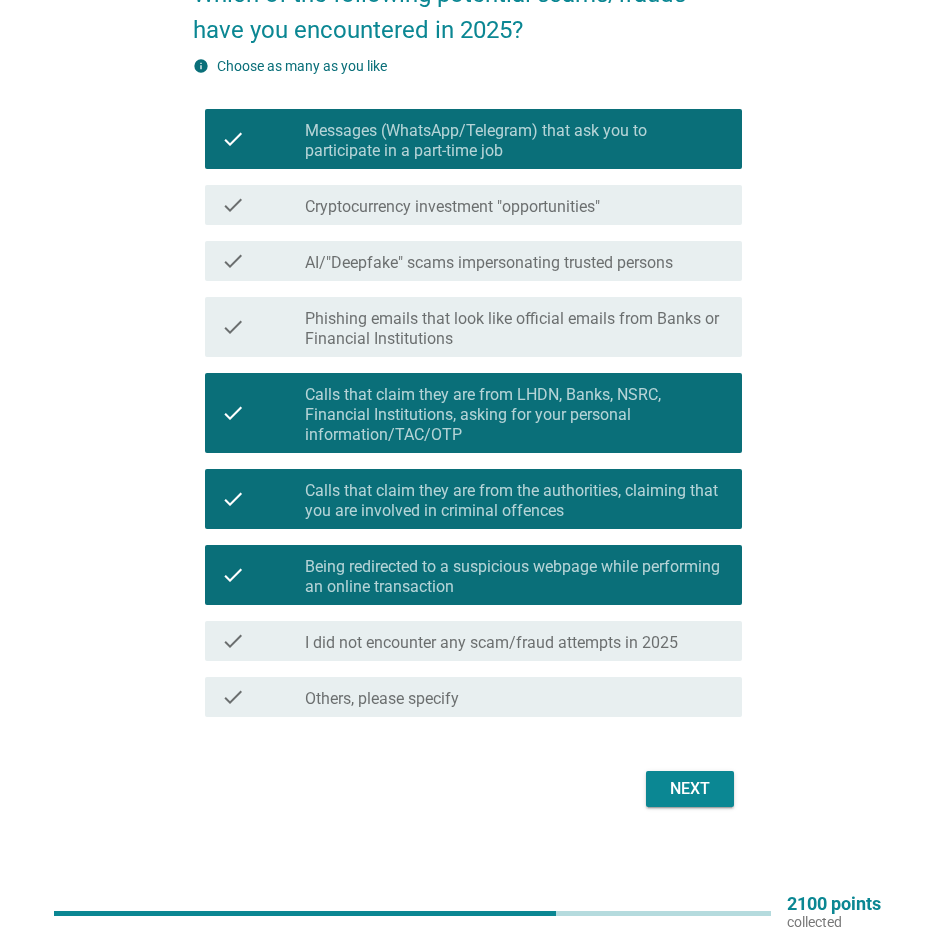 click on "Next" at bounding box center (690, 789) 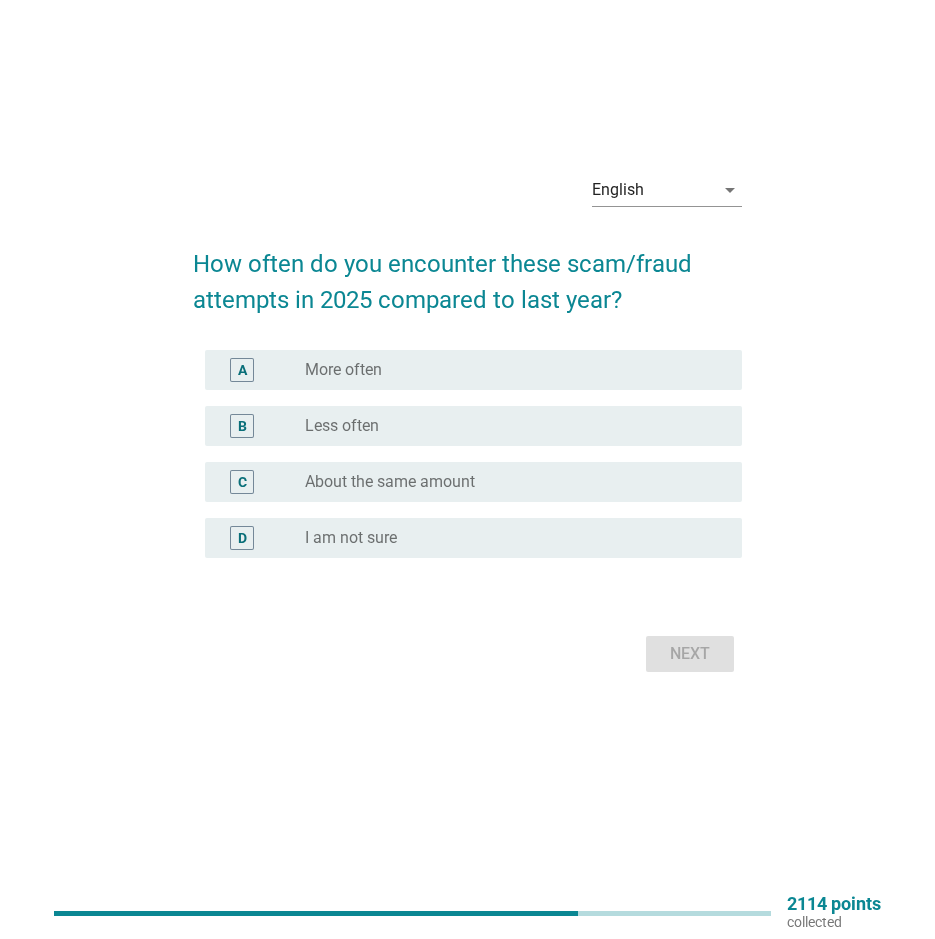 scroll, scrollTop: 0, scrollLeft: 0, axis: both 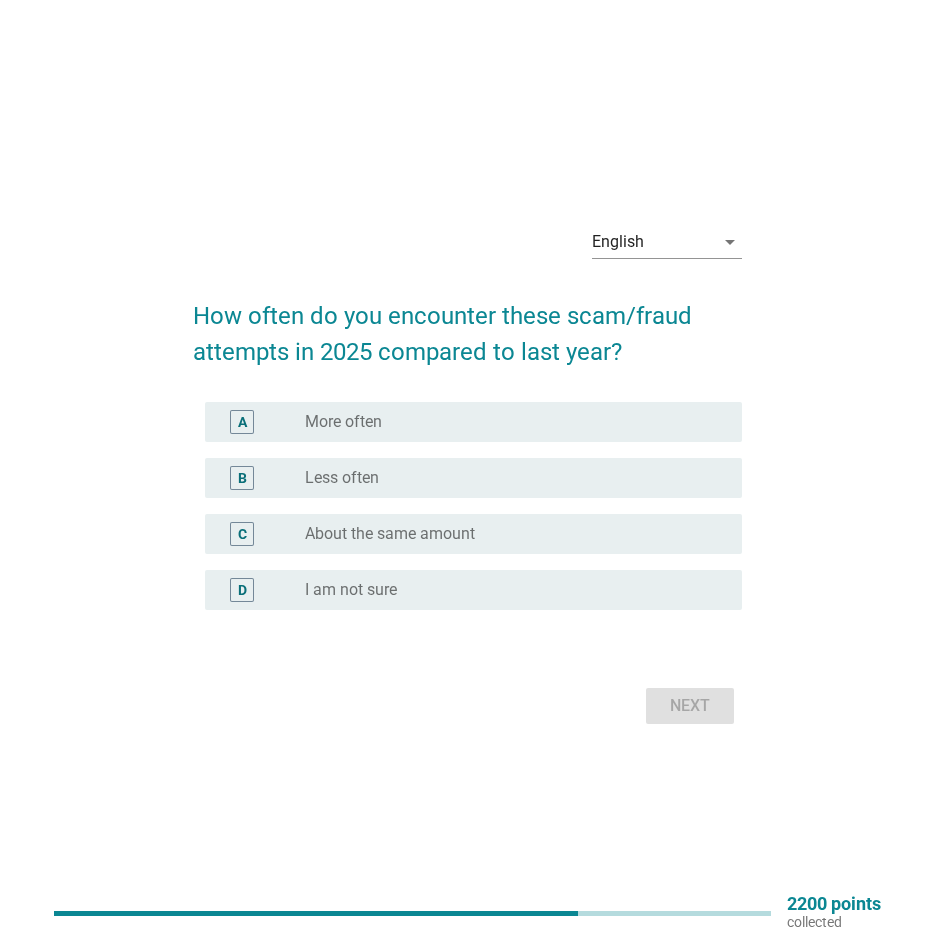 click on "About the same amount" at bounding box center (390, 534) 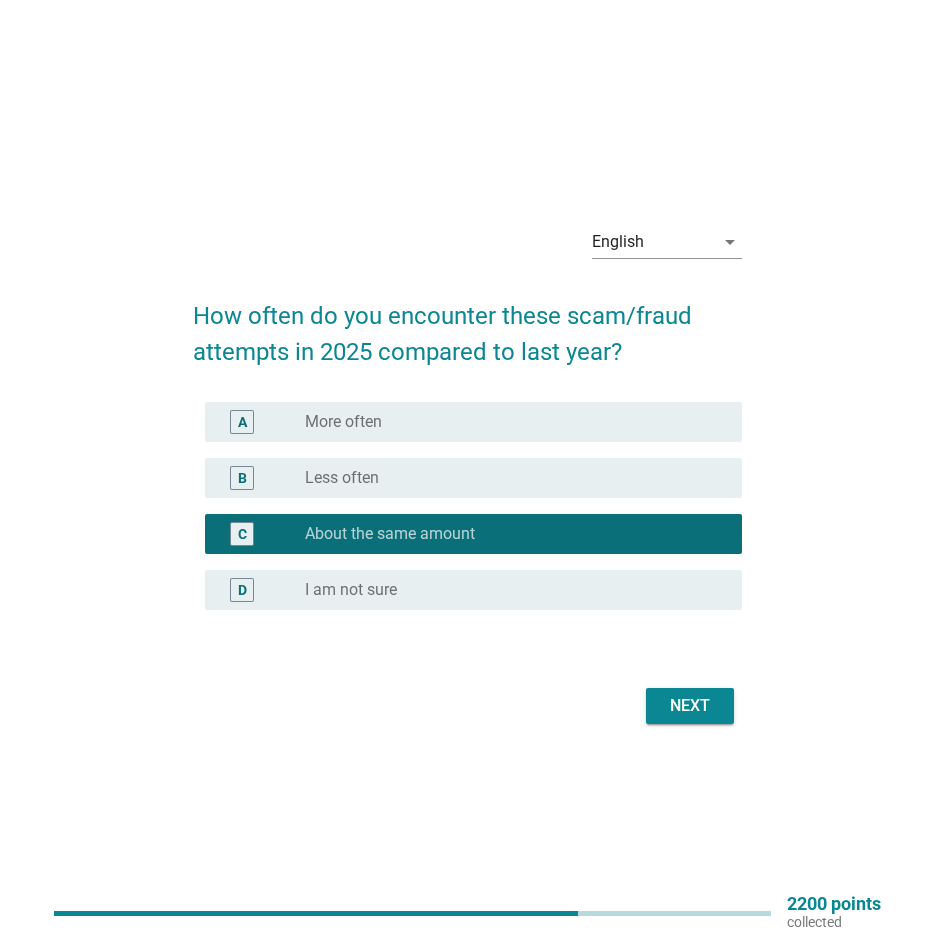 click on "Next" at bounding box center [690, 706] 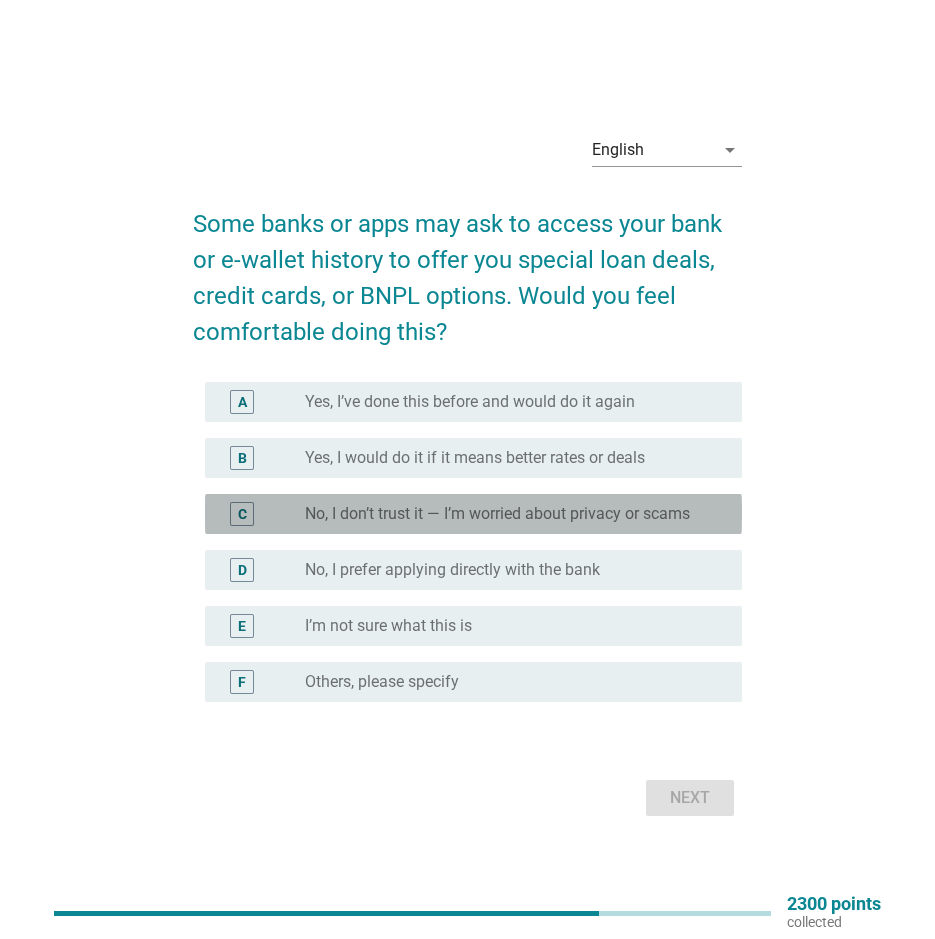 click on "No, I don’t trust it — I’m worried about privacy or scams" at bounding box center (497, 514) 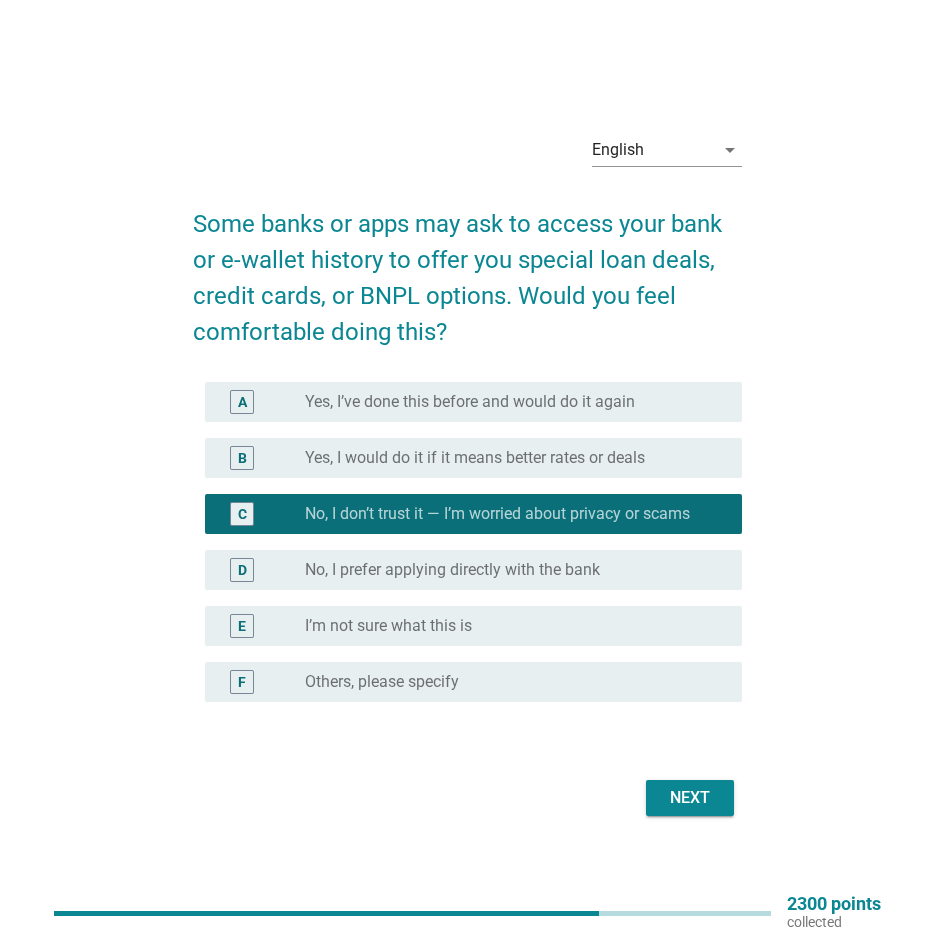 click on "Next" at bounding box center (690, 798) 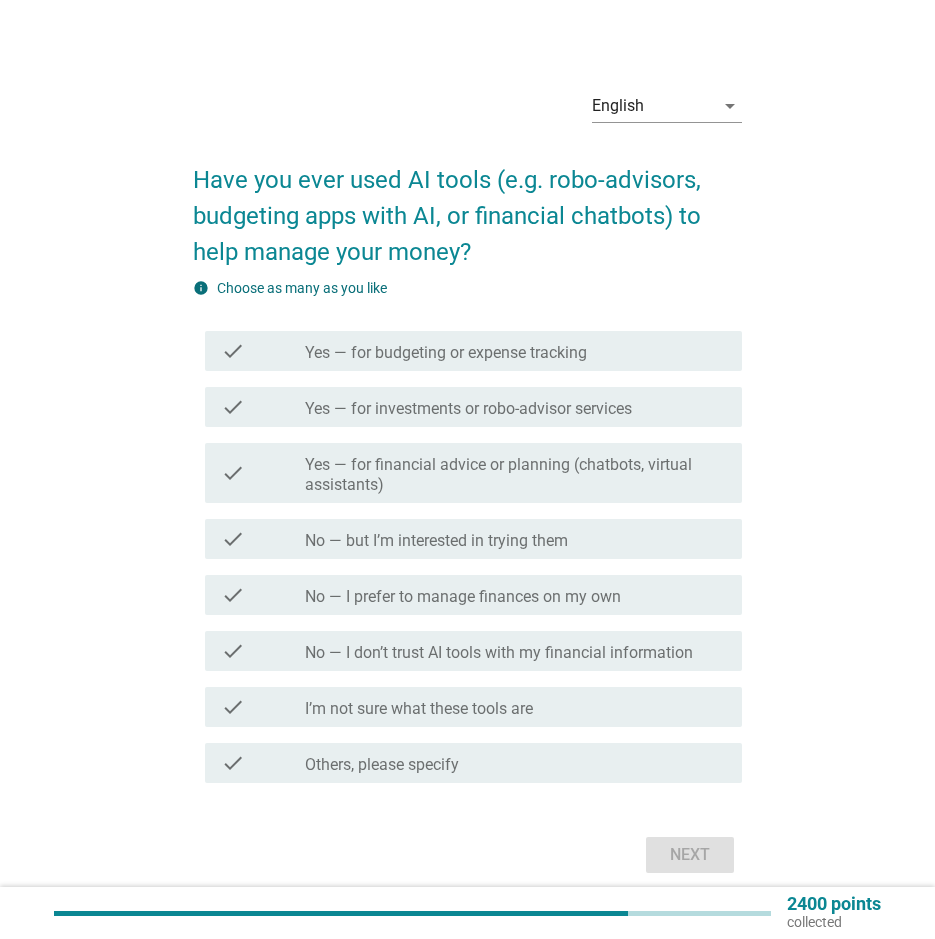 click on "No — but I’m interested in trying them" at bounding box center [436, 541] 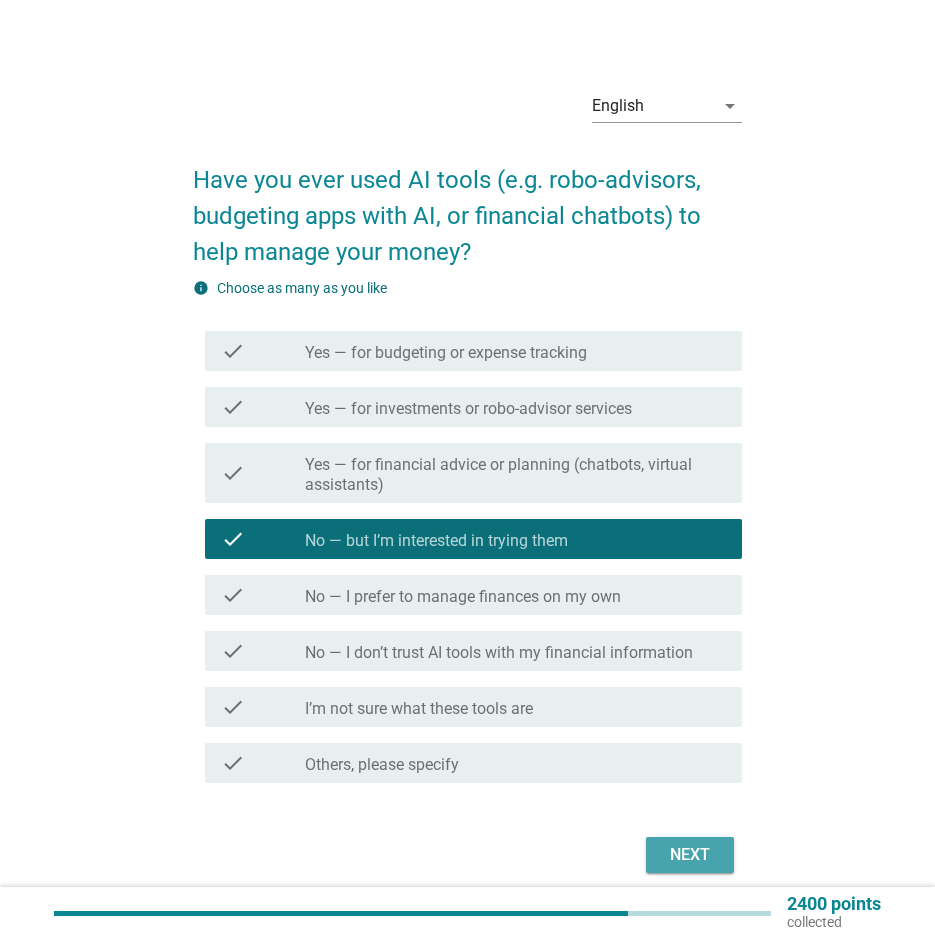 click on "Next" at bounding box center (690, 855) 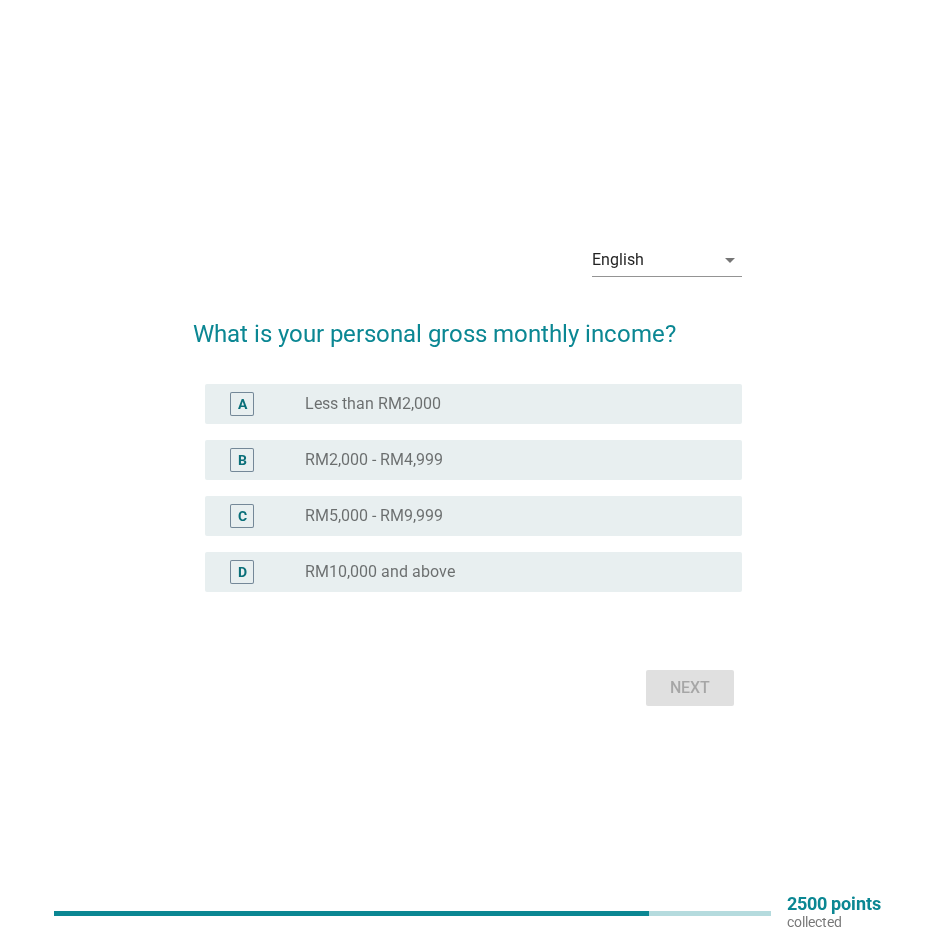 click on "radio_button_unchecked RM2,000 - RM4,999" at bounding box center [507, 460] 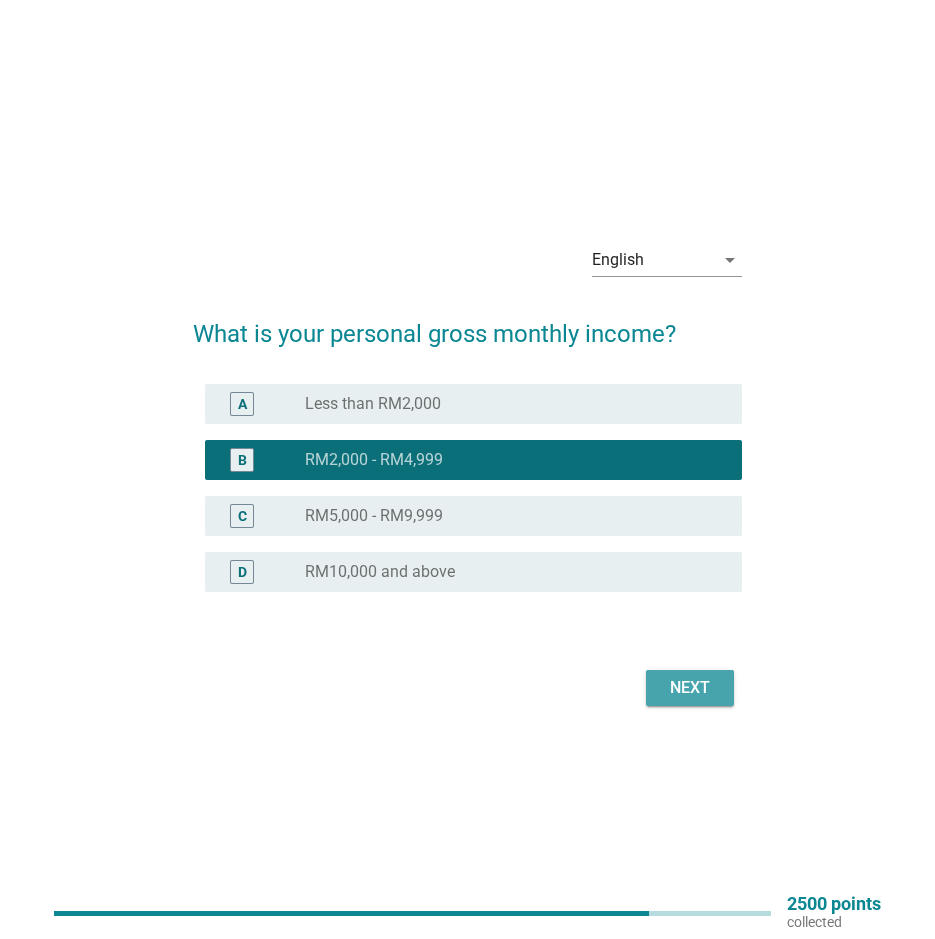 click on "Next" at bounding box center (690, 688) 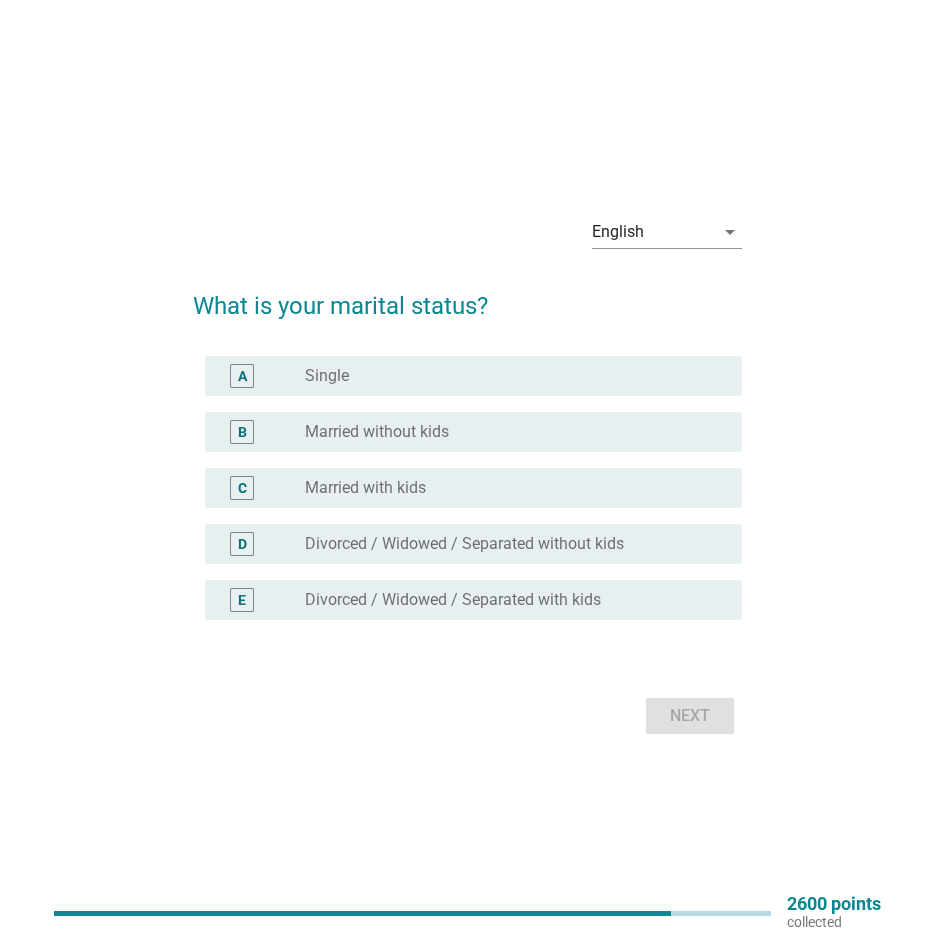 click on "radio_button_unchecked Single" at bounding box center (507, 376) 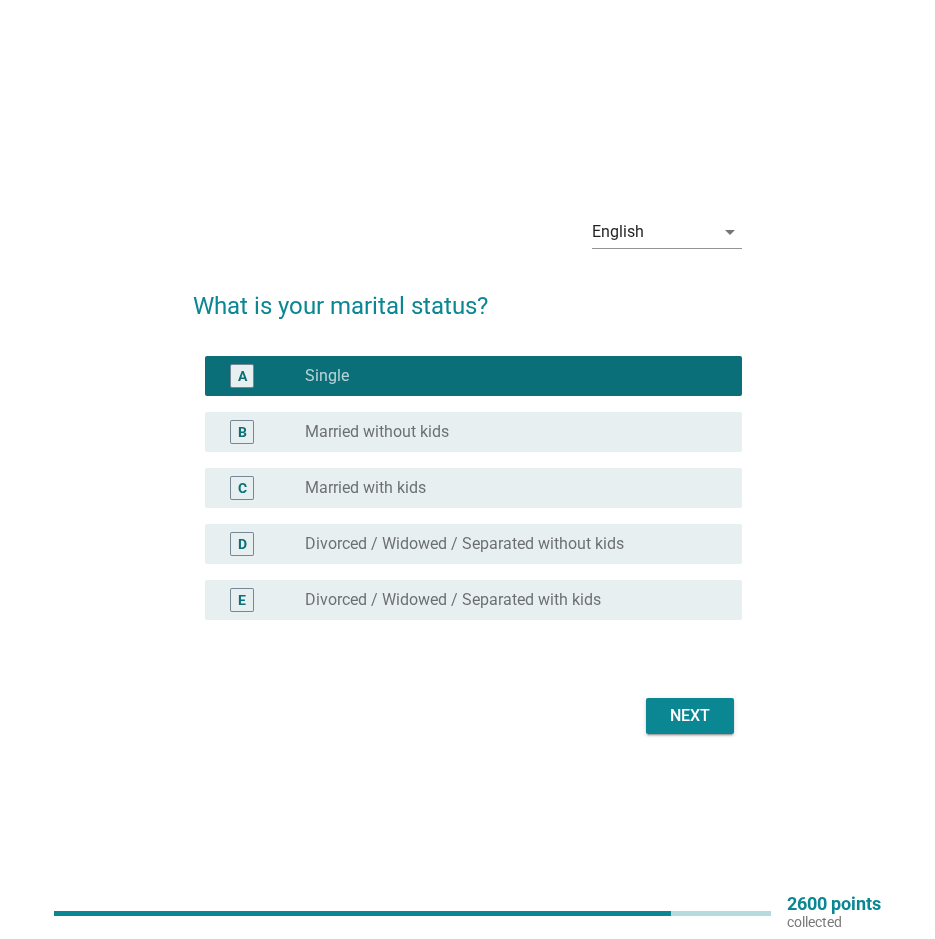 click on "Next" at bounding box center (690, 716) 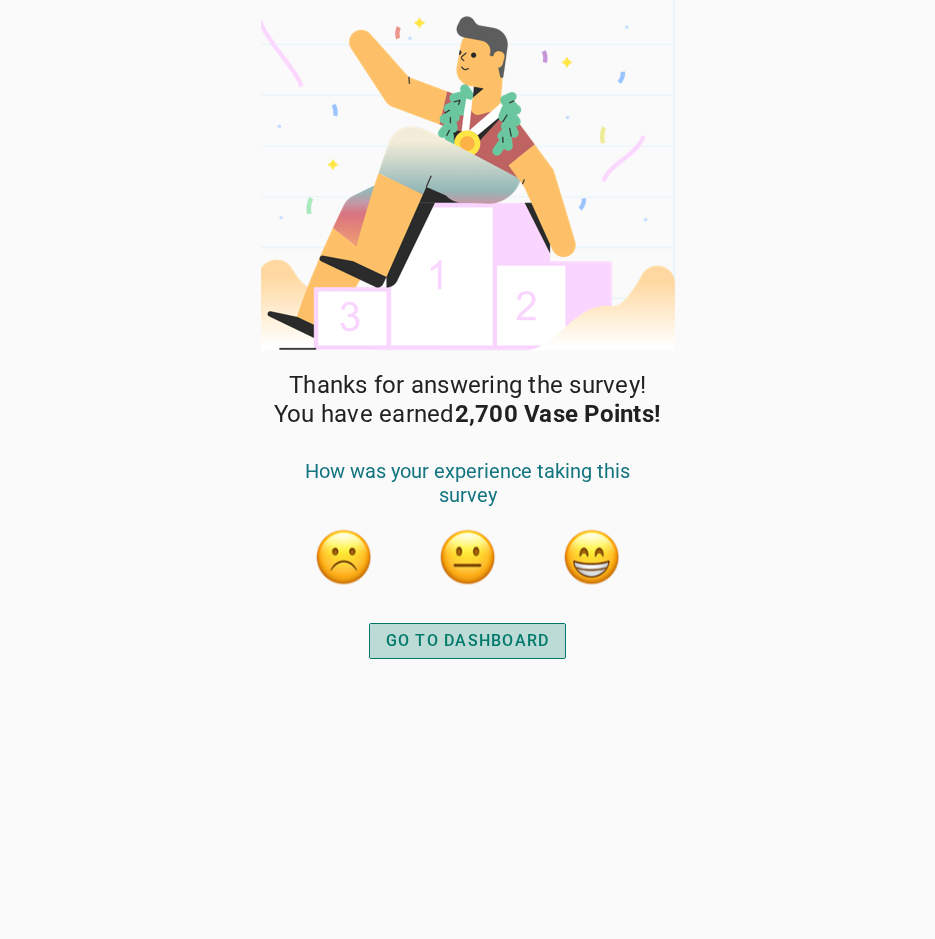 click on "GO TO DASHBOARD" at bounding box center (468, 641) 